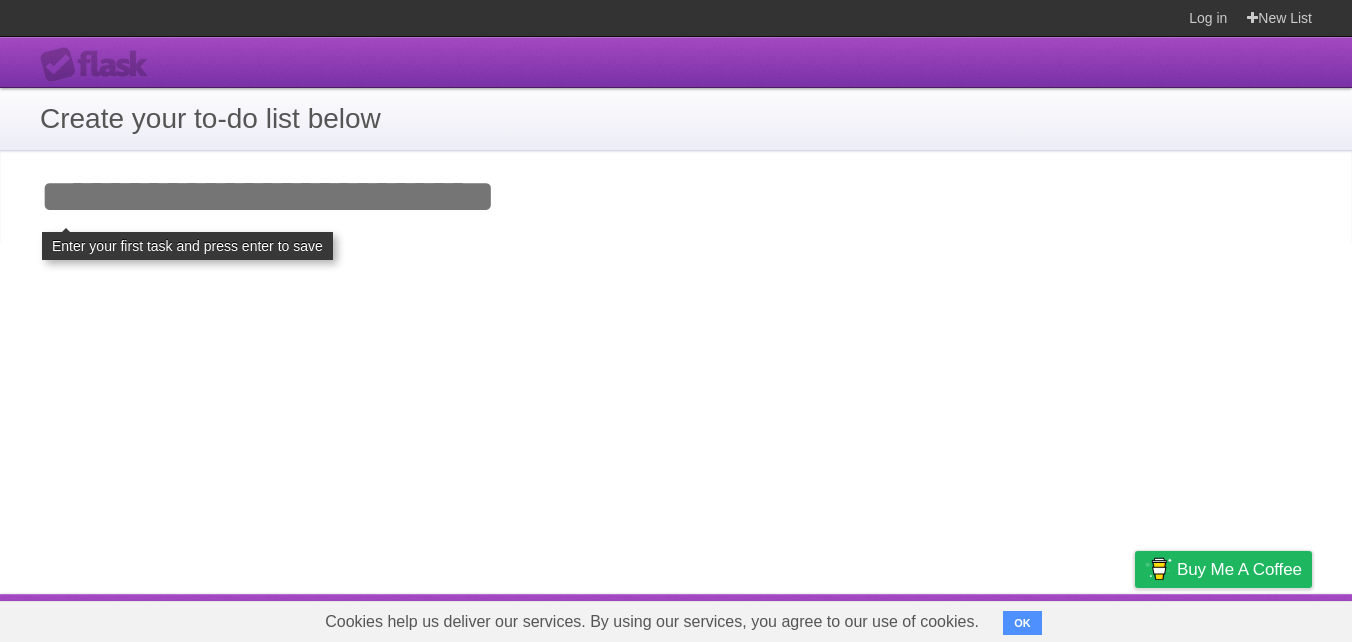scroll, scrollTop: 0, scrollLeft: 0, axis: both 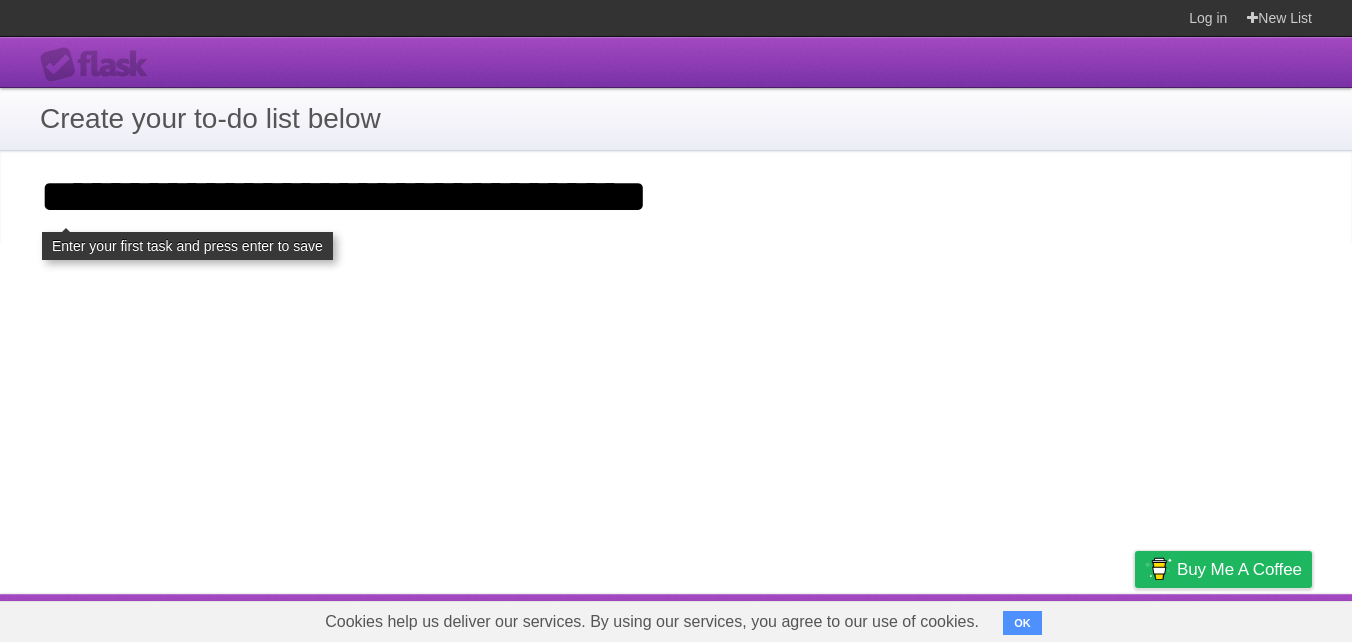 type on "**********" 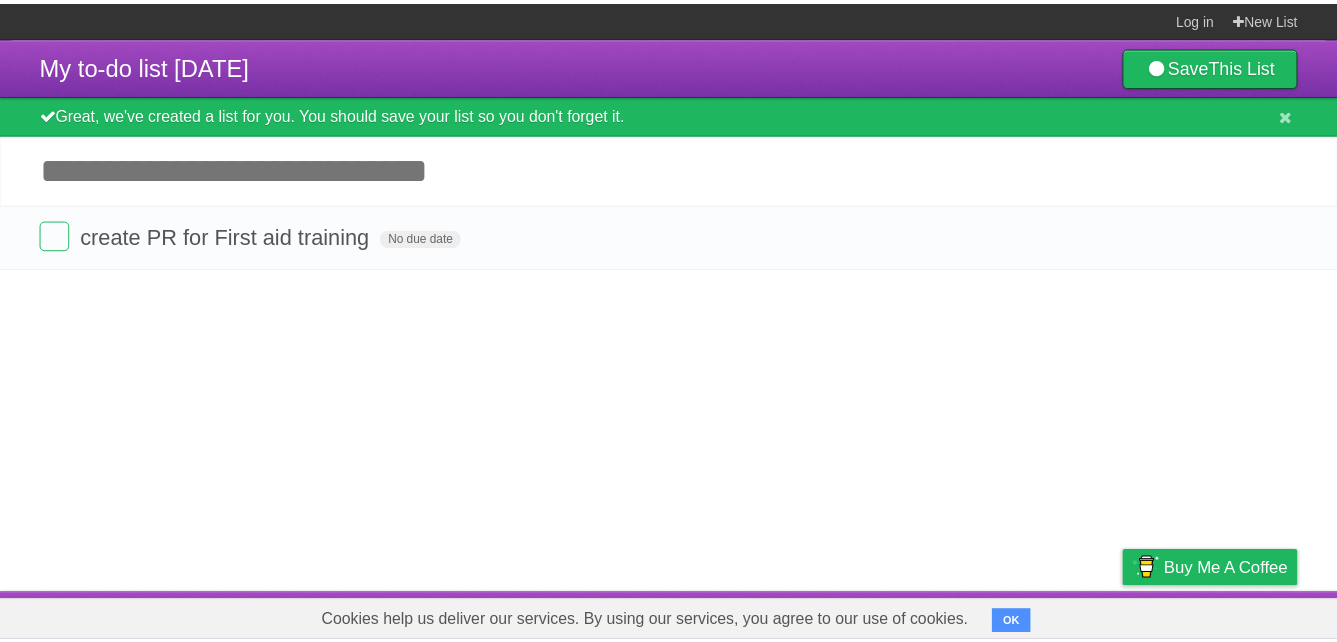 scroll, scrollTop: 0, scrollLeft: 0, axis: both 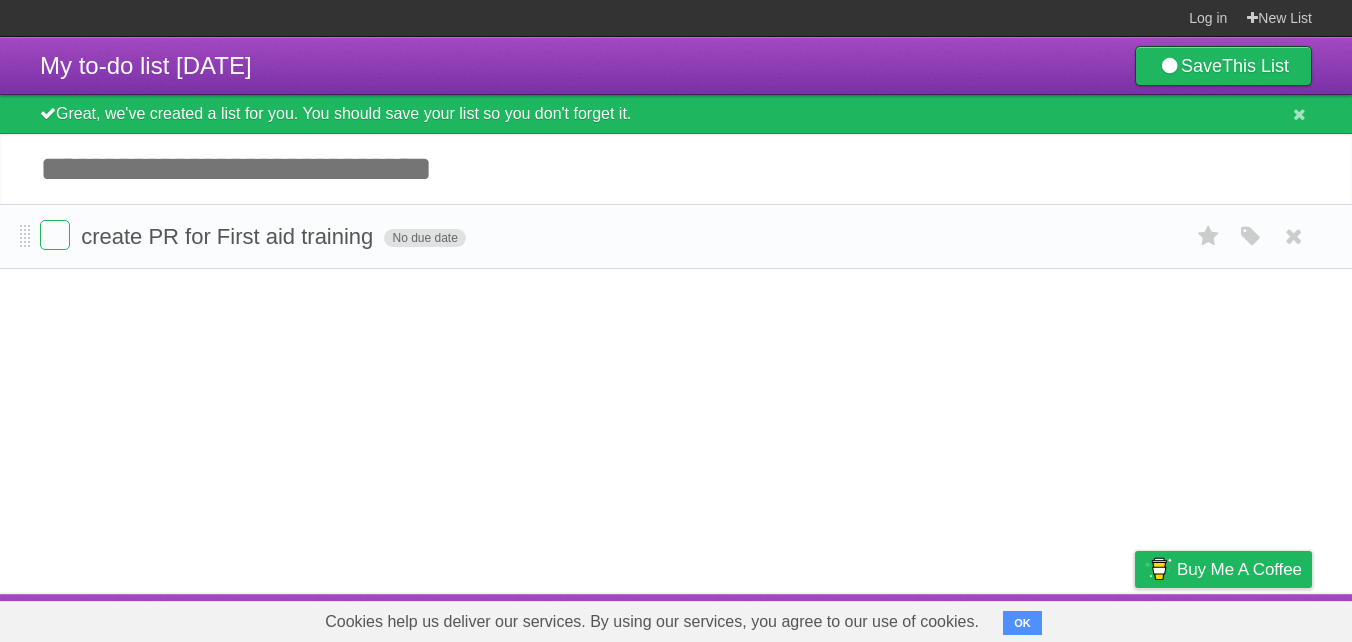 click on "No due date" at bounding box center [424, 238] 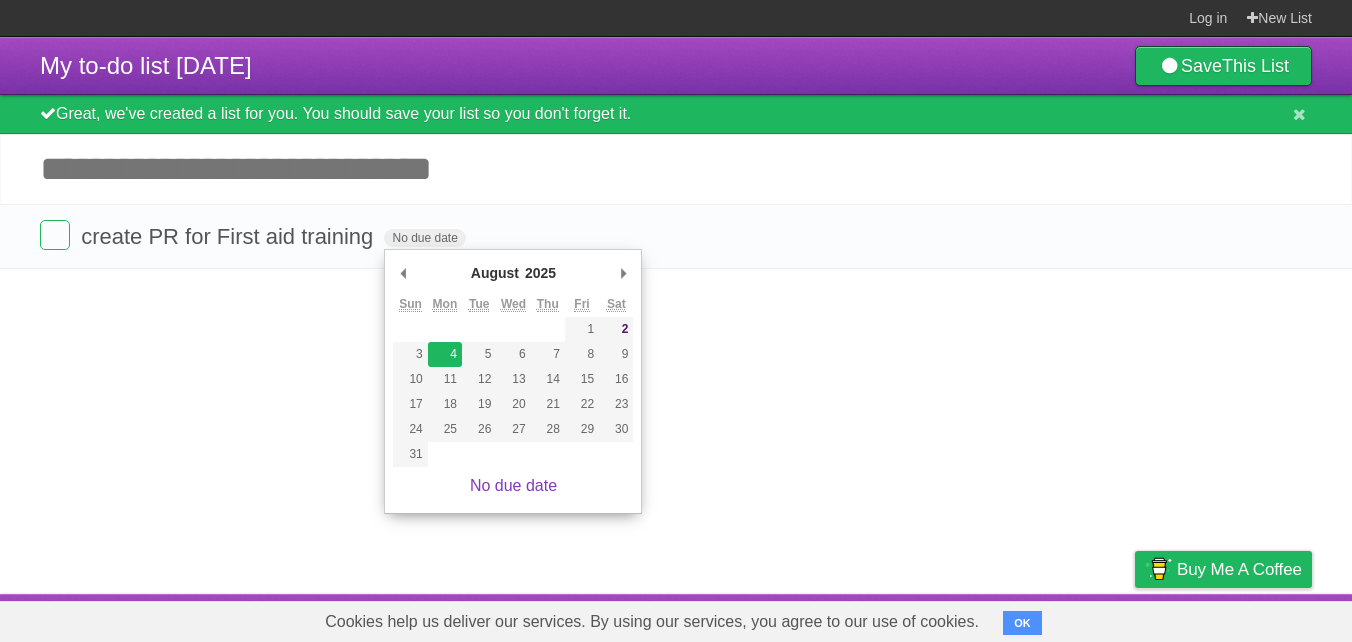 type on "[DAY] [MONTH] [DAY_NUM] [YEAR]" 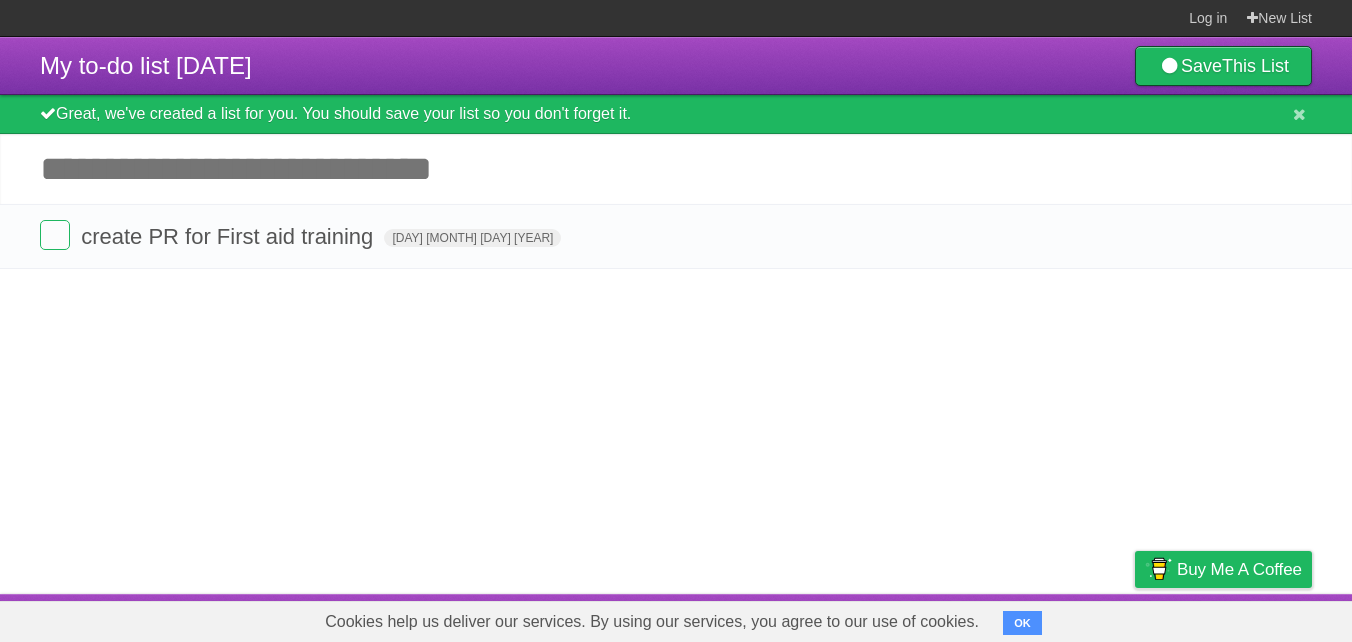 click on "Add another task" at bounding box center [676, 169] 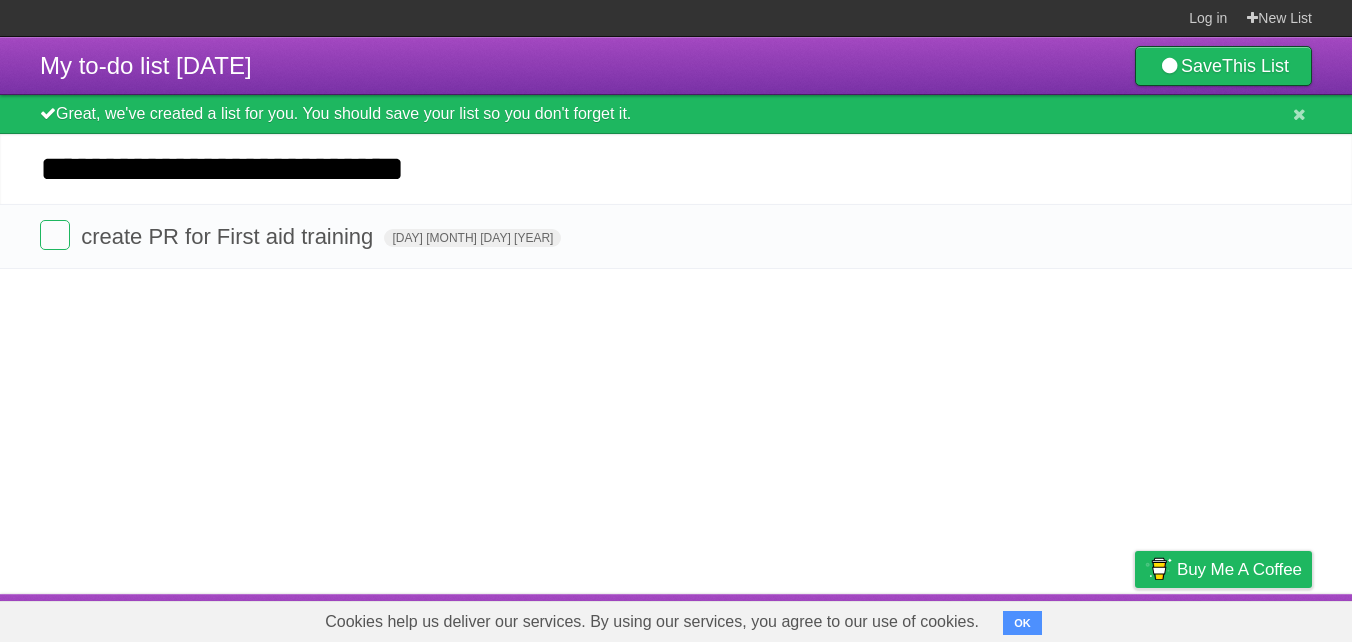 type on "**********" 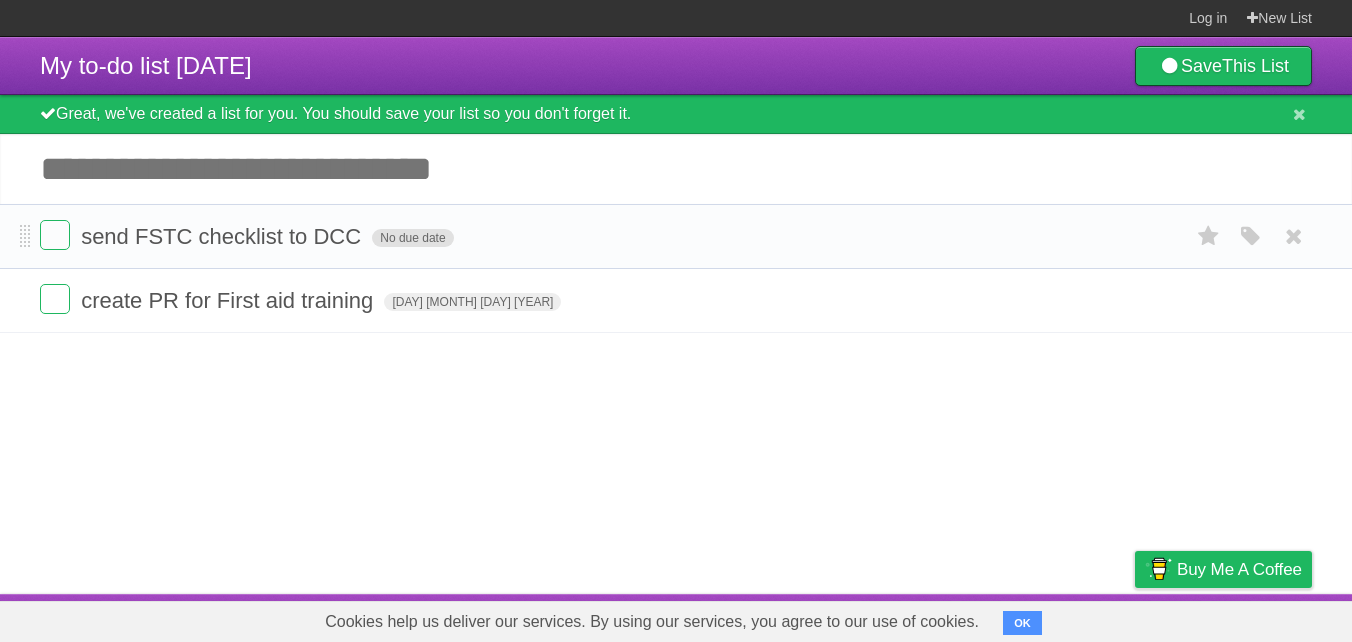 click on "No due date" at bounding box center [412, 238] 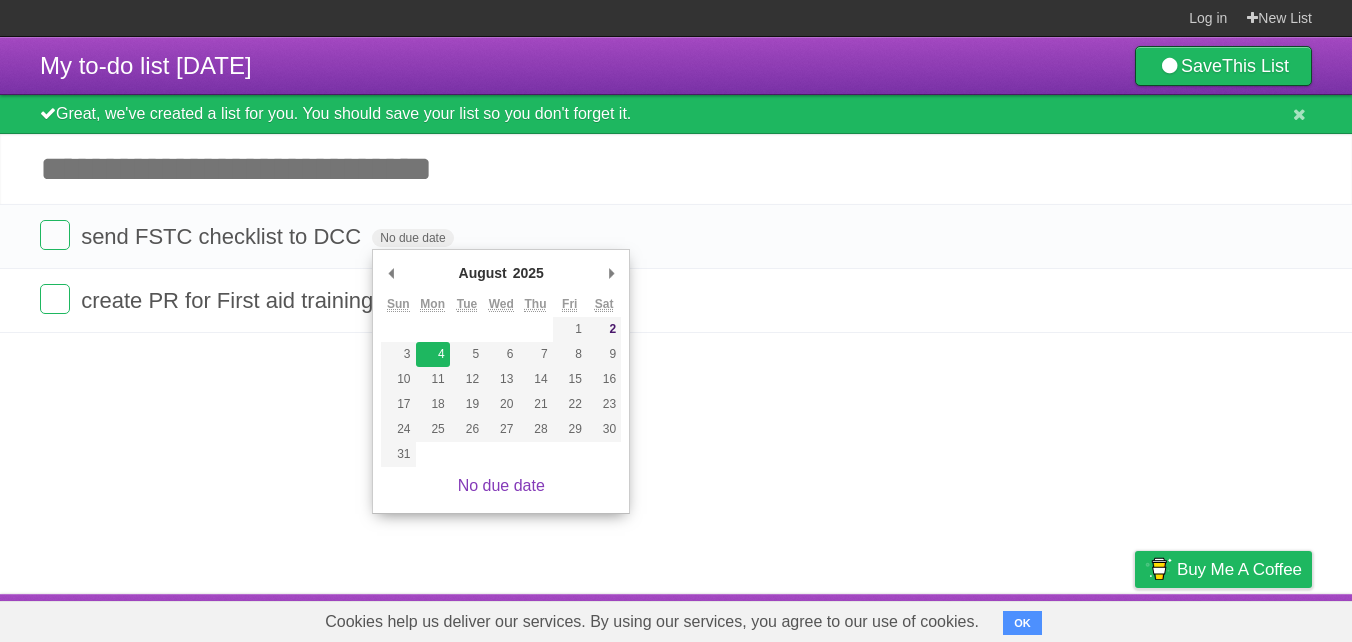 type on "[DAY] [MONTH] [DAY_NUM] [YEAR]" 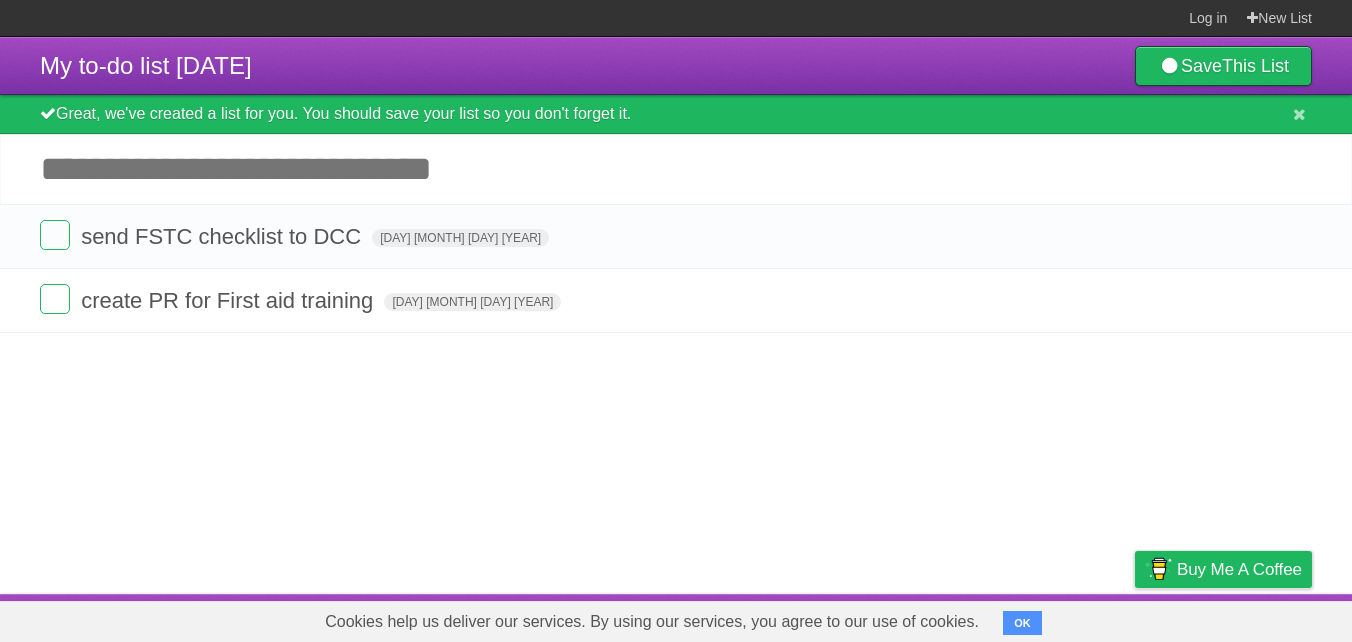 click on "Add another task" at bounding box center (676, 169) 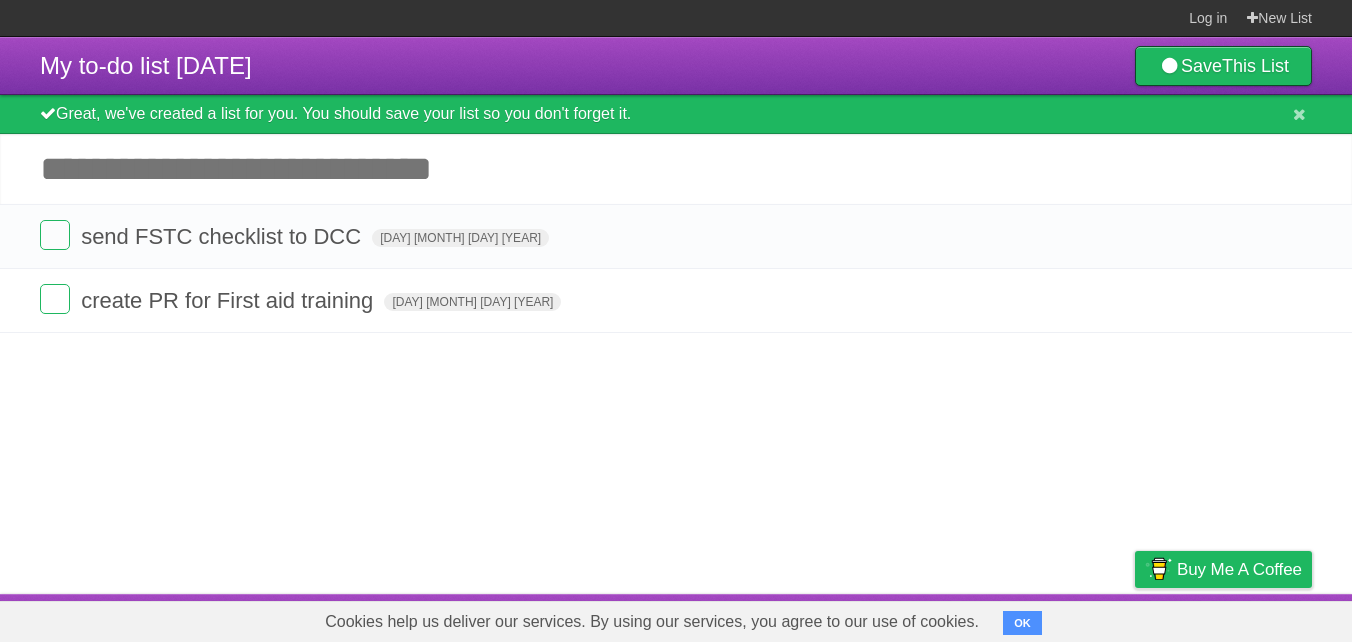 click on "Add another task" at bounding box center (676, 169) 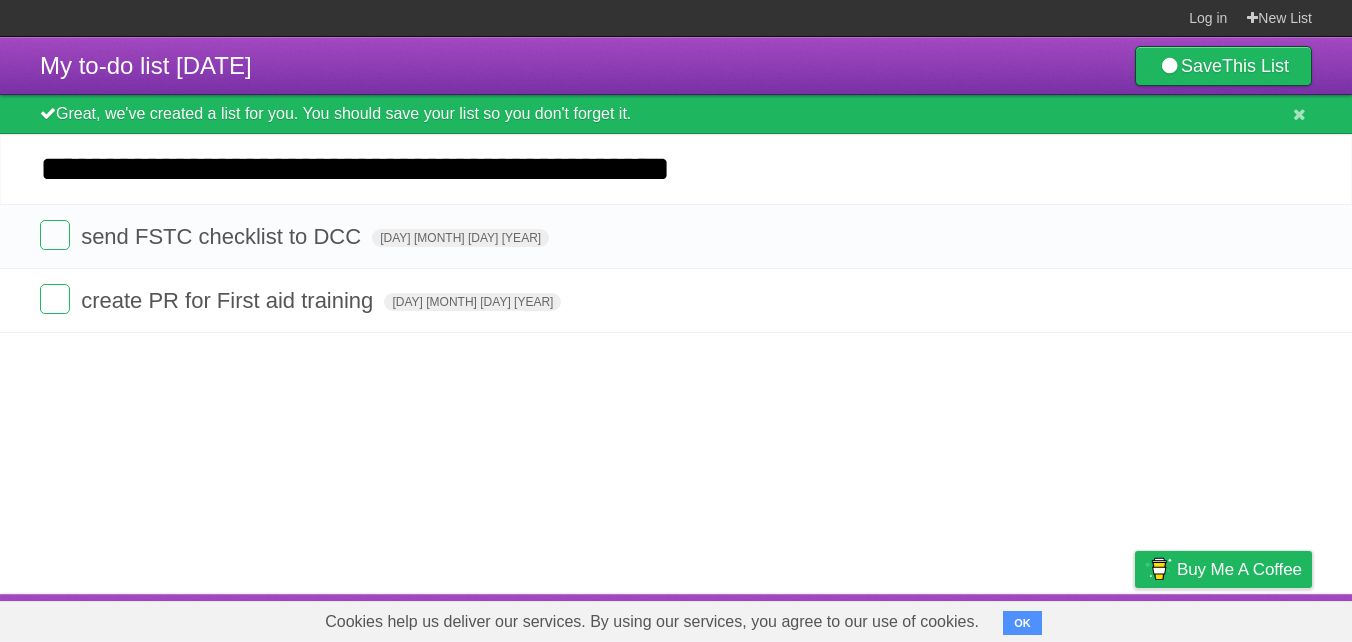 type on "**********" 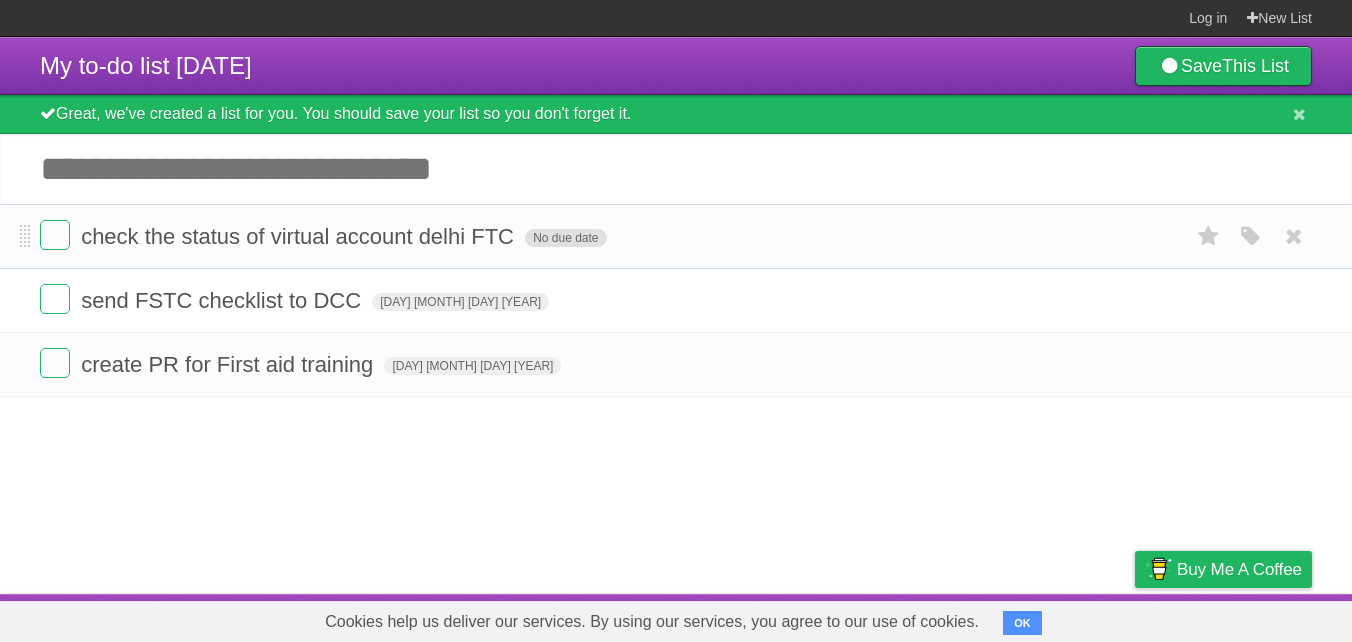 click on "No due date" at bounding box center [565, 238] 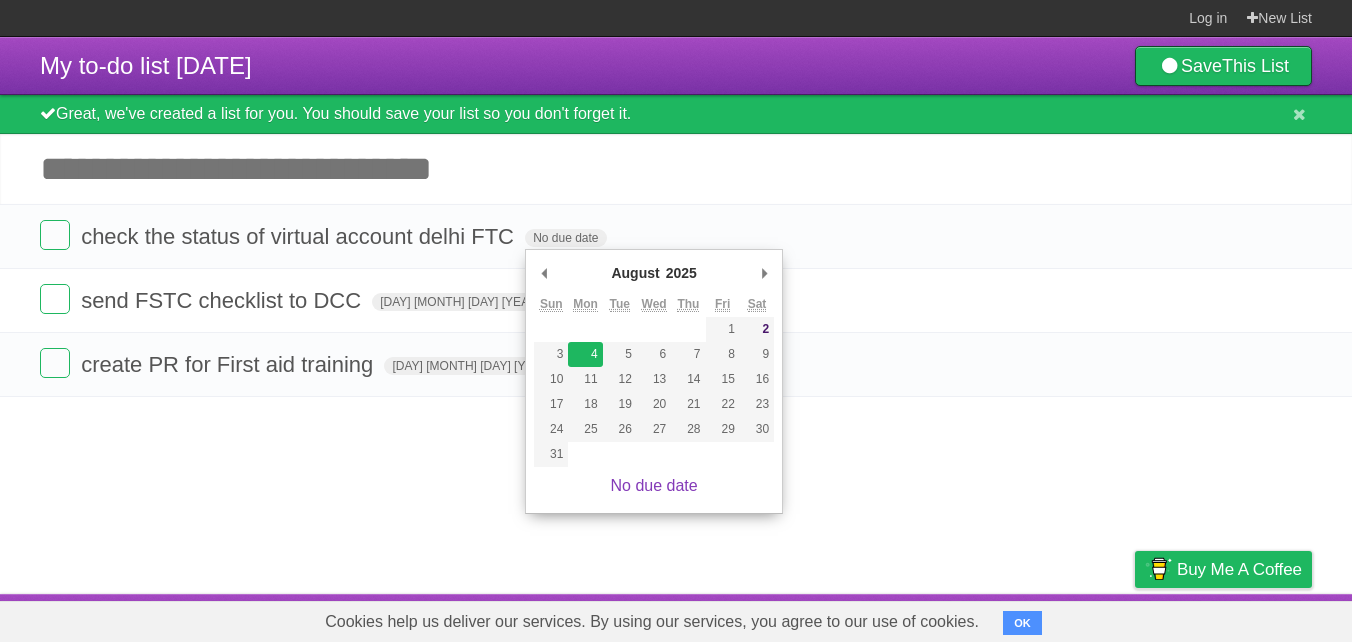 type on "[DAY] [MONTH] [DAY_NUM] [YEAR]" 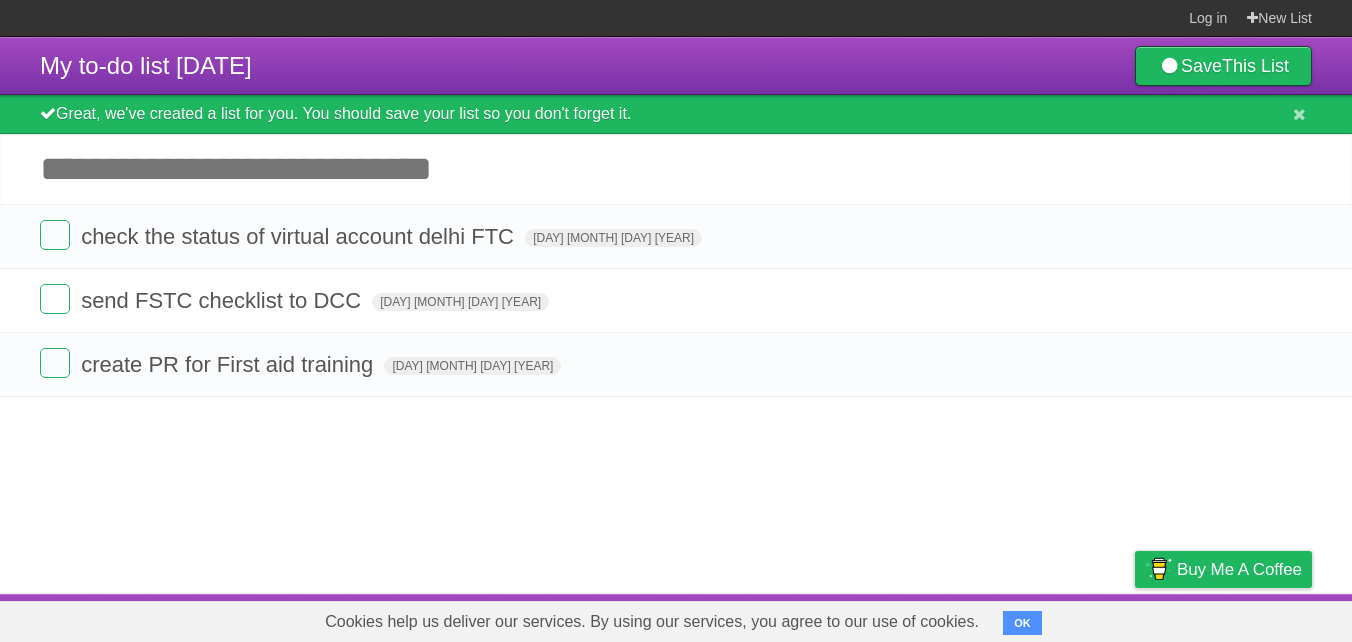 click on "Add another task" at bounding box center [676, 169] 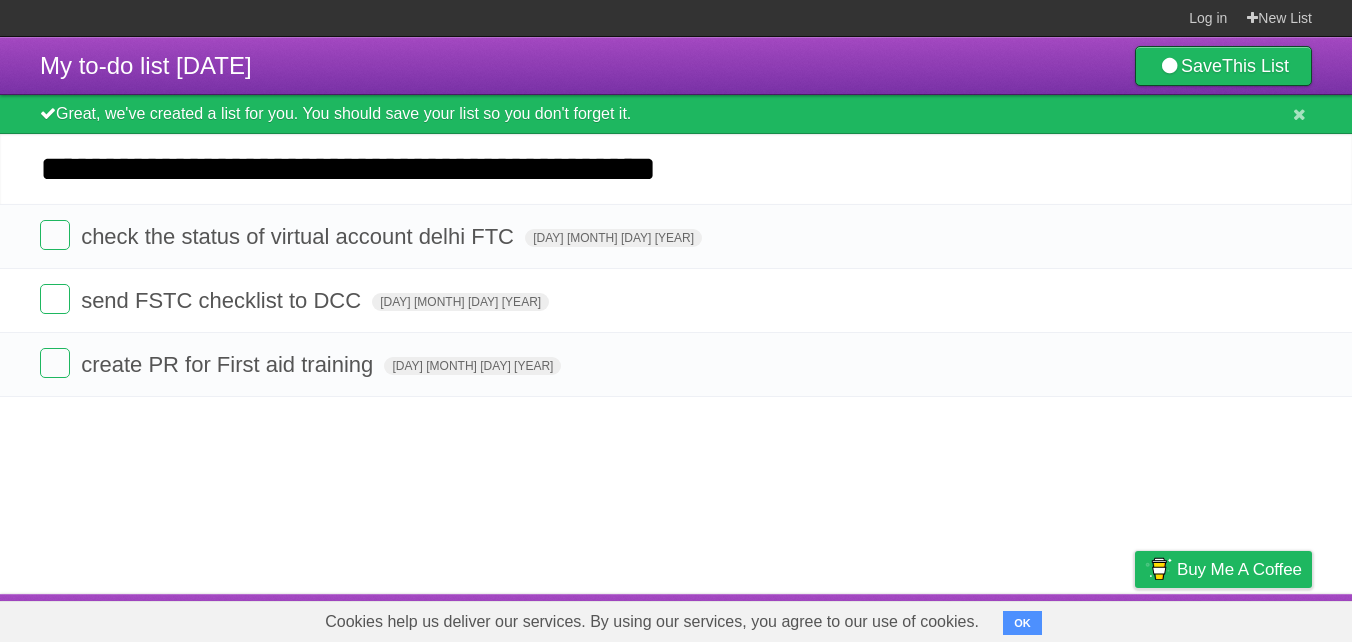 type on "**********" 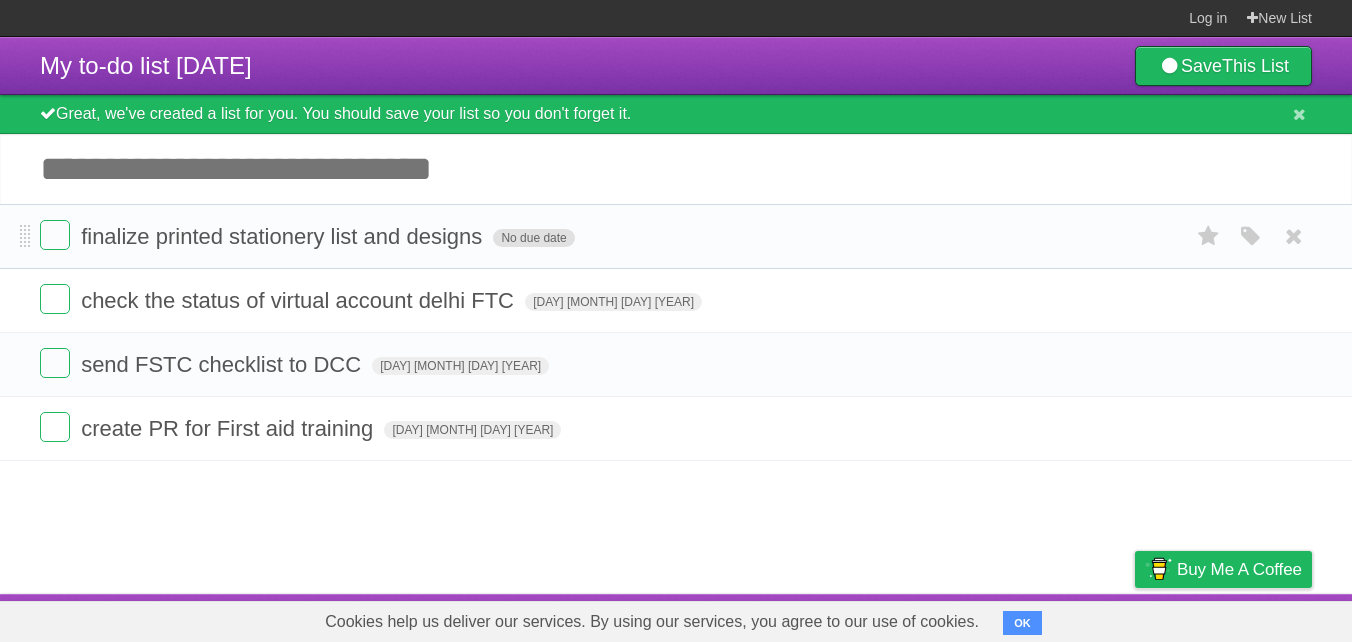 click on "No due date" at bounding box center (533, 238) 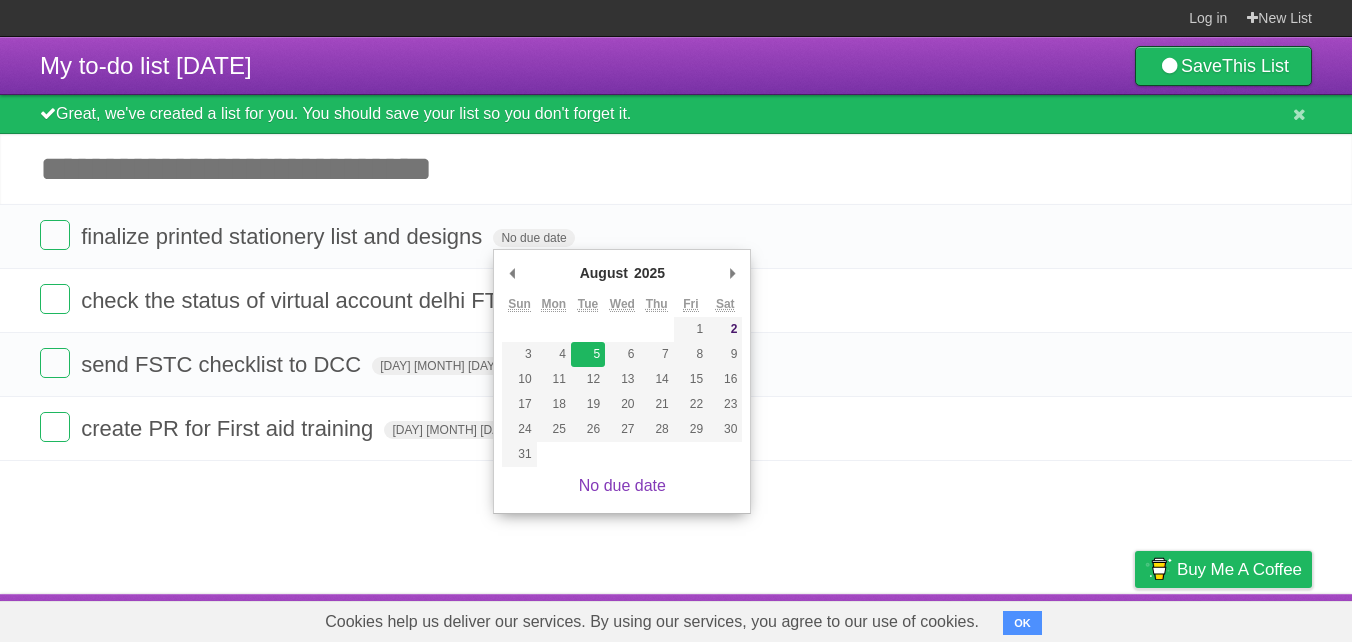 type on "[DAY] [MONTH] [DAY_NUM] [YEAR]" 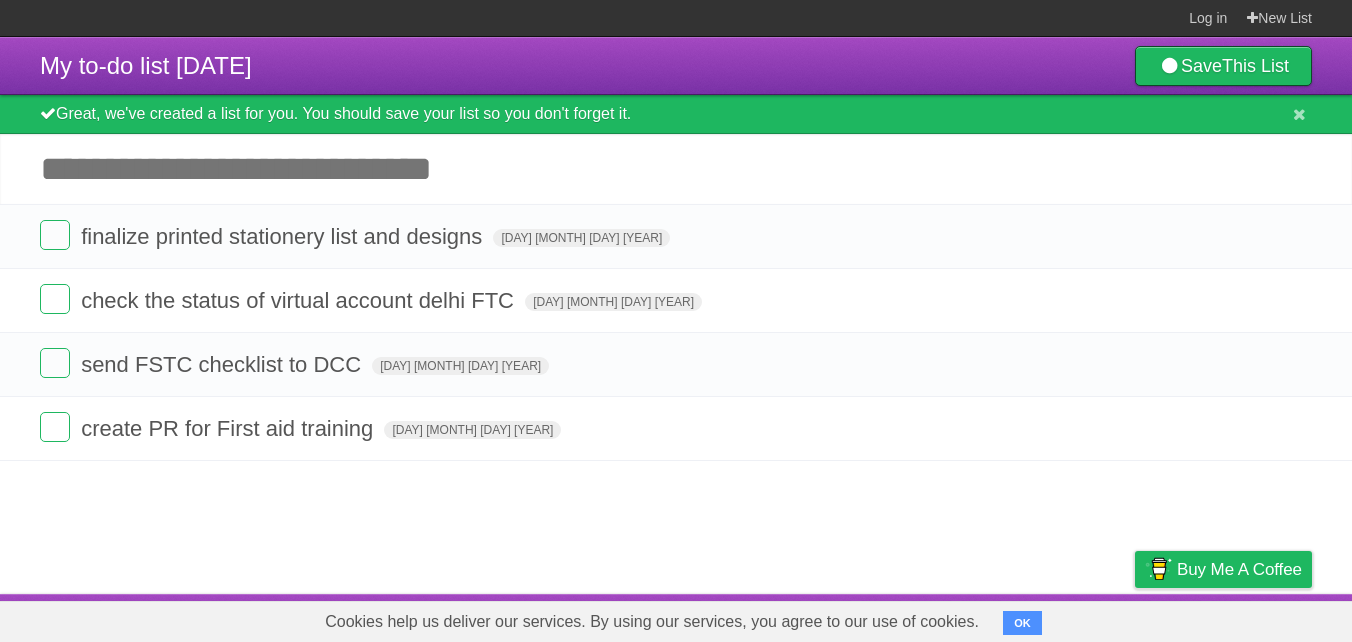 click on "Add another task" at bounding box center [676, 169] 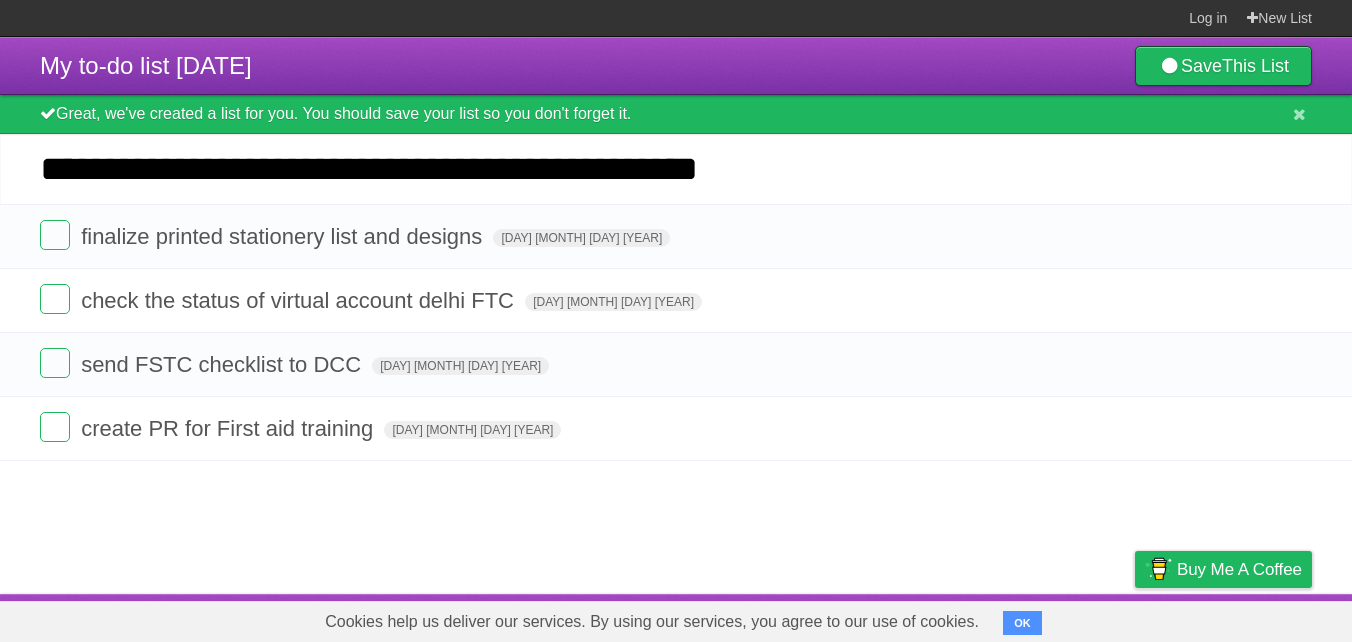 type on "**********" 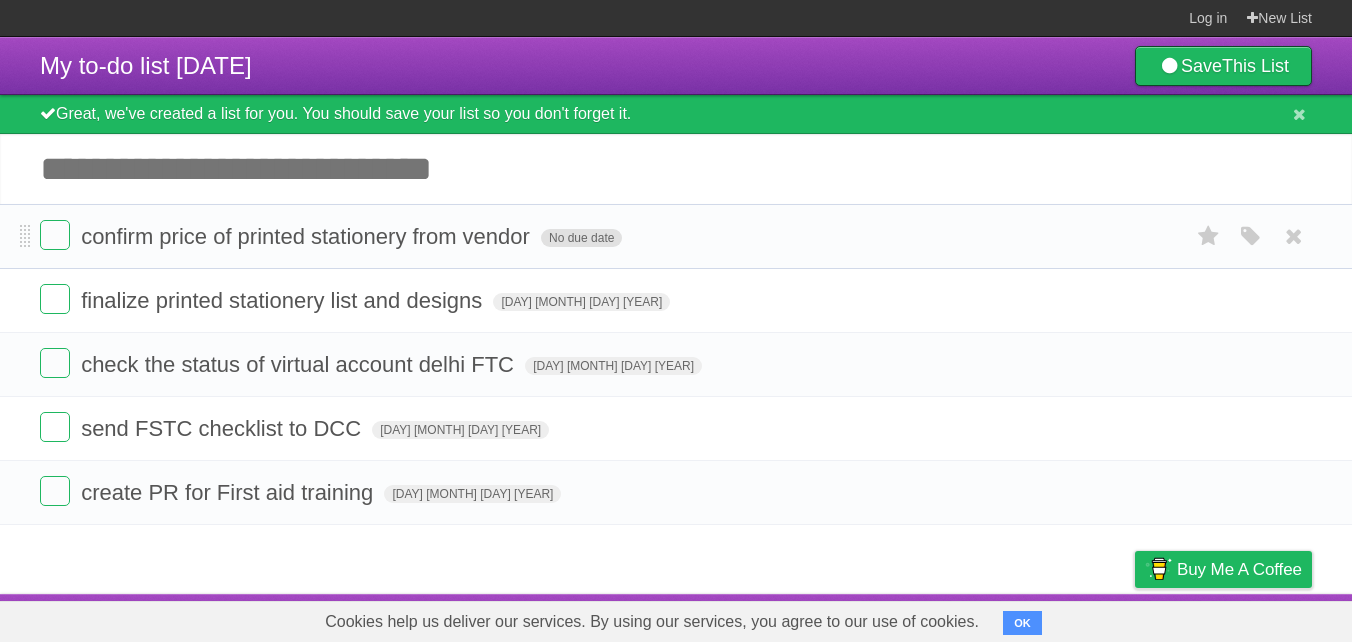 click on "No due date" at bounding box center [581, 238] 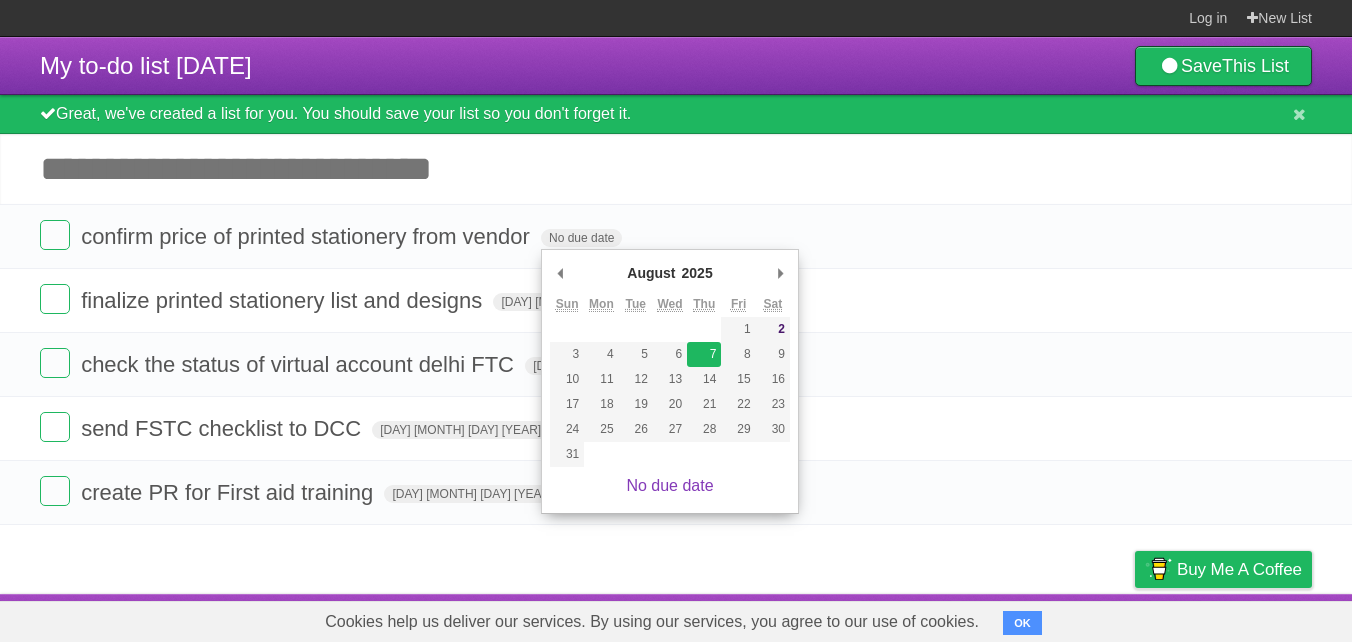 type on "[DAY] [MONTH] [DAY_NUM] [YEAR]" 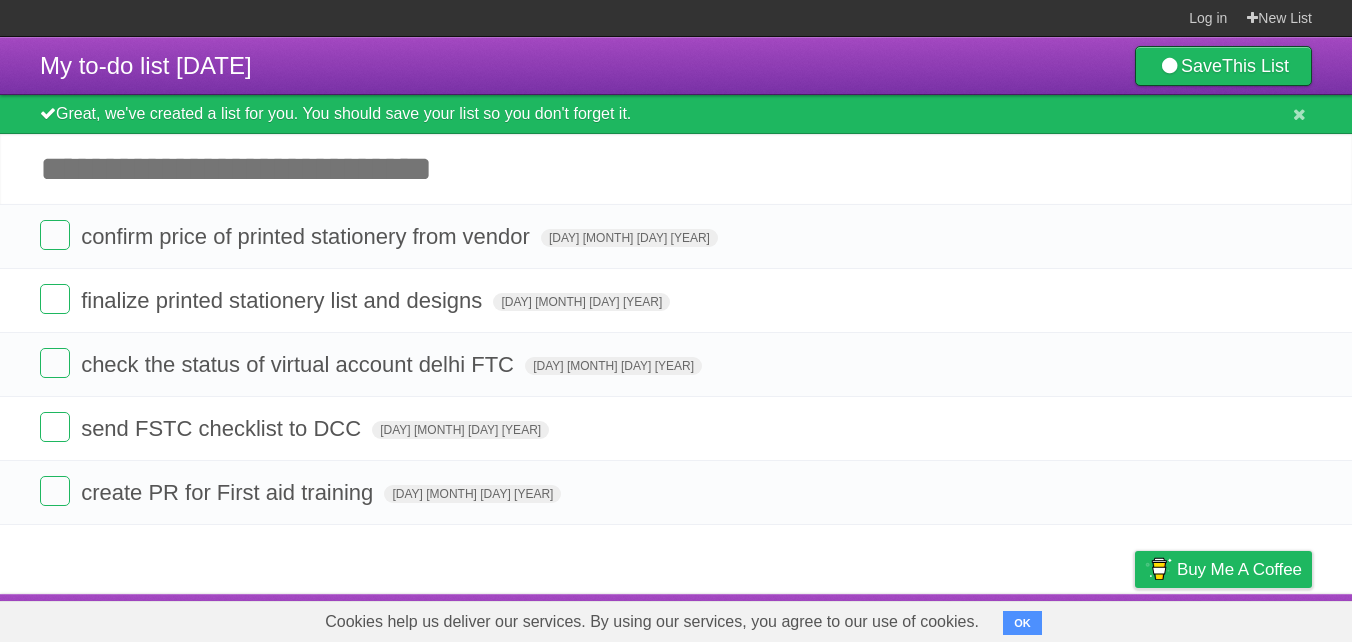 click on "Add another task" at bounding box center (676, 169) 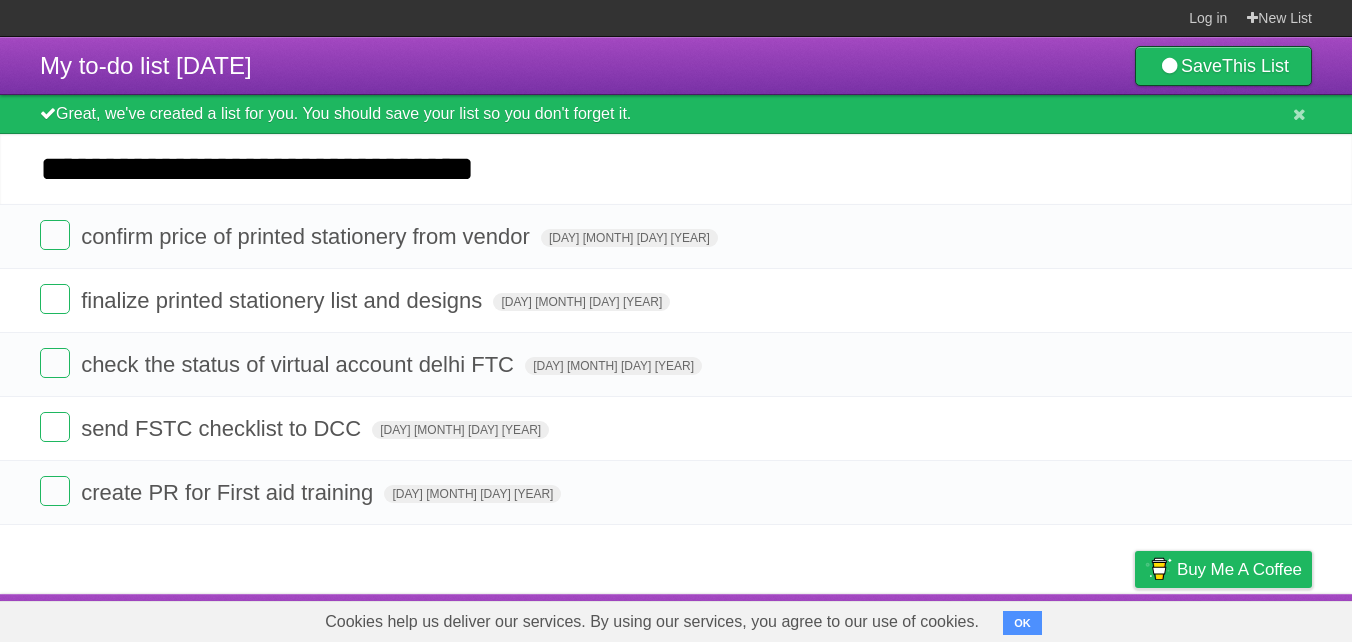 type on "**********" 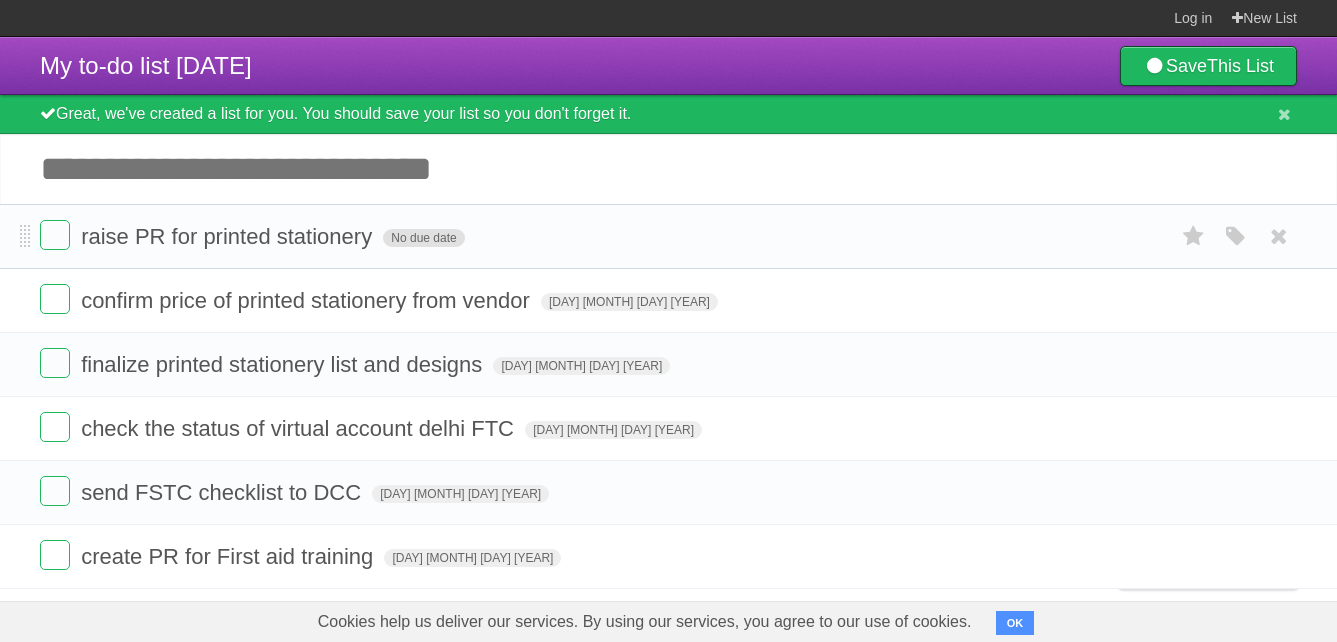 click on "No due date" at bounding box center (423, 238) 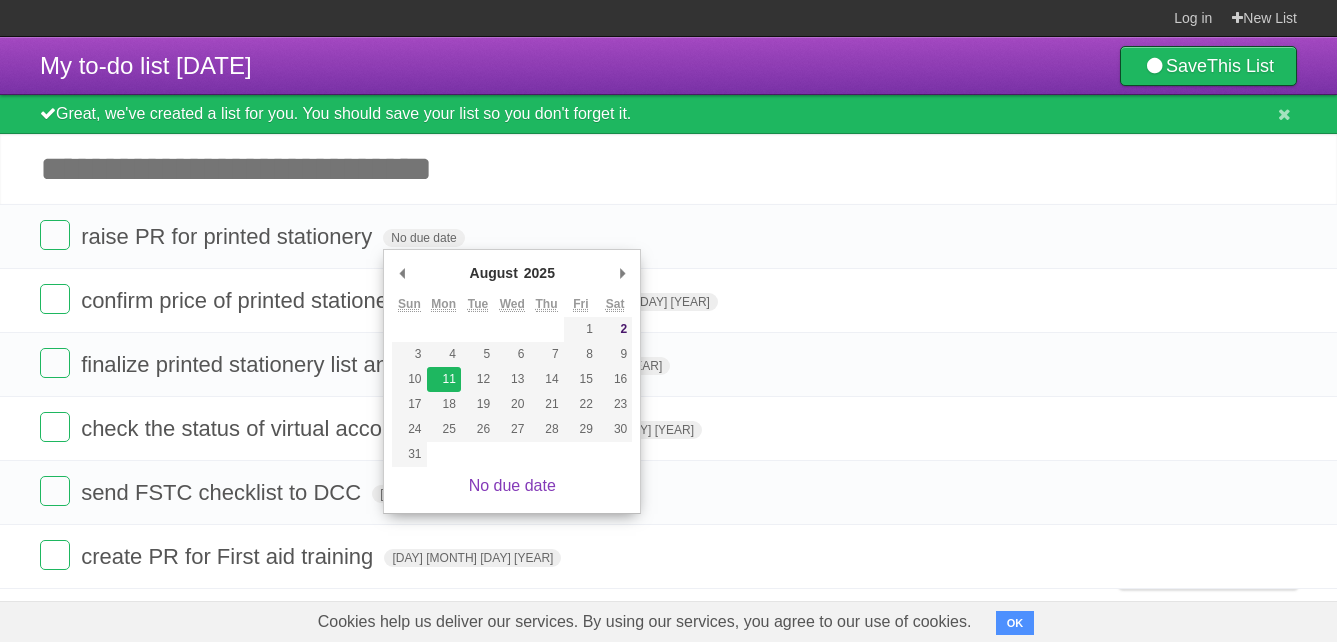 type on "[DAY] [MONTH] [DAY_NUM] [YEAR]" 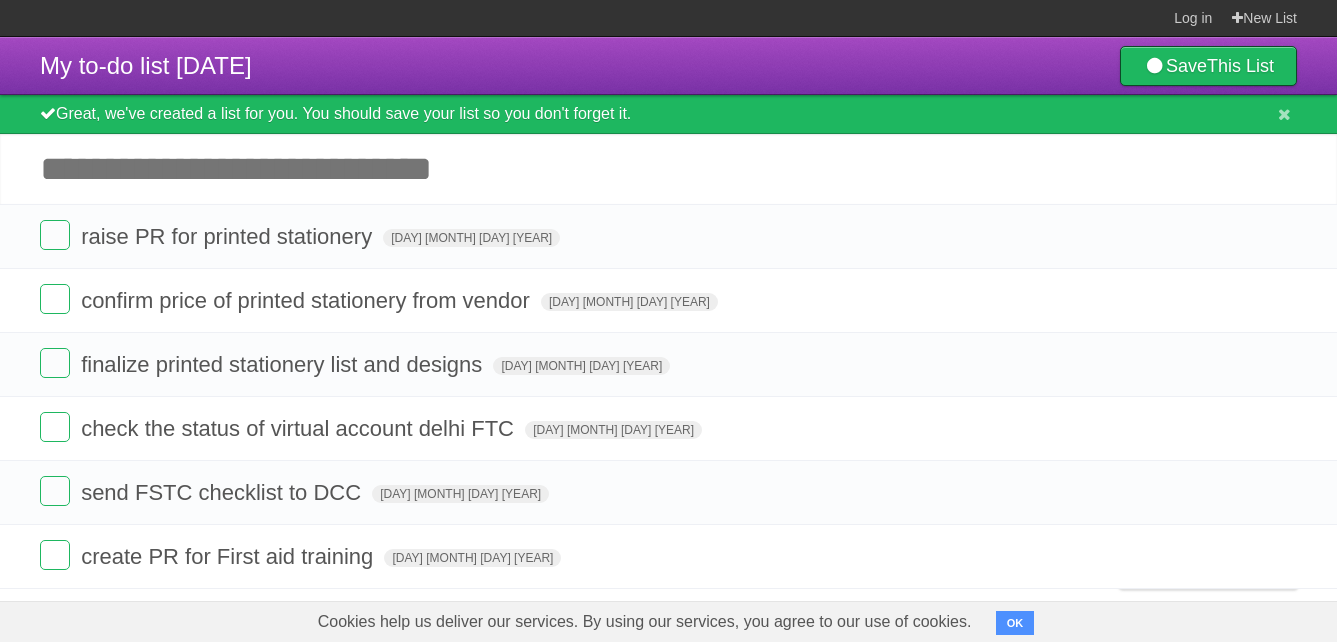 click on "Add another task" at bounding box center (668, 169) 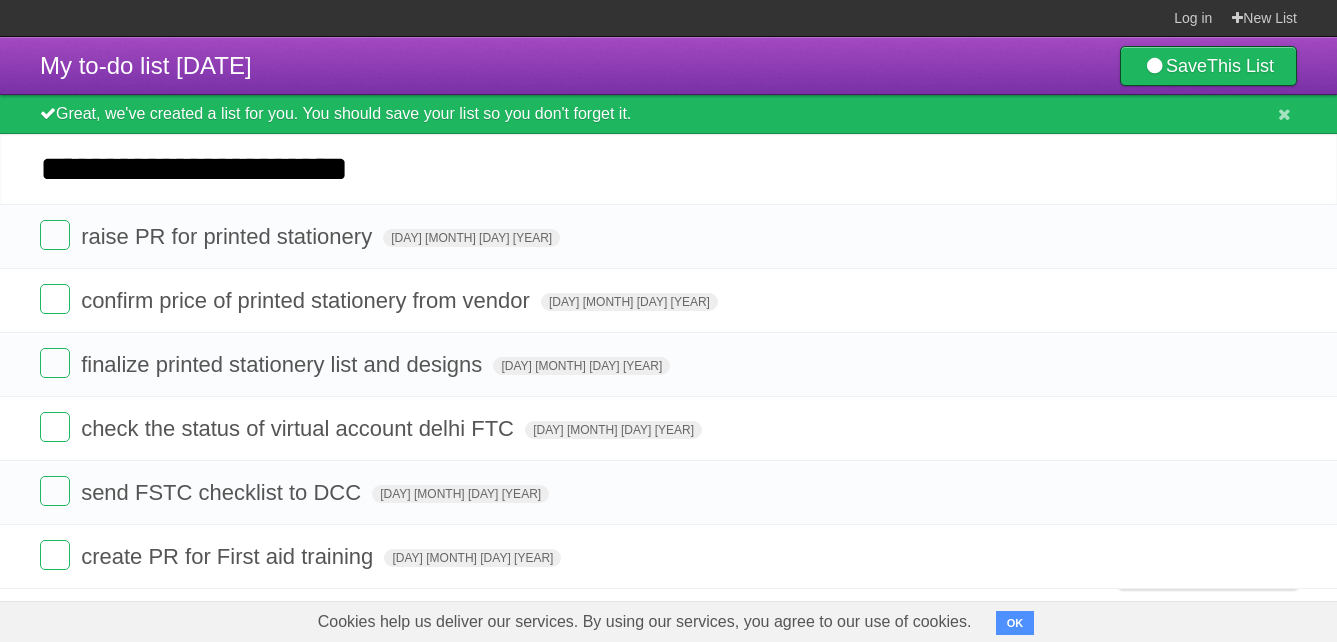 type on "**********" 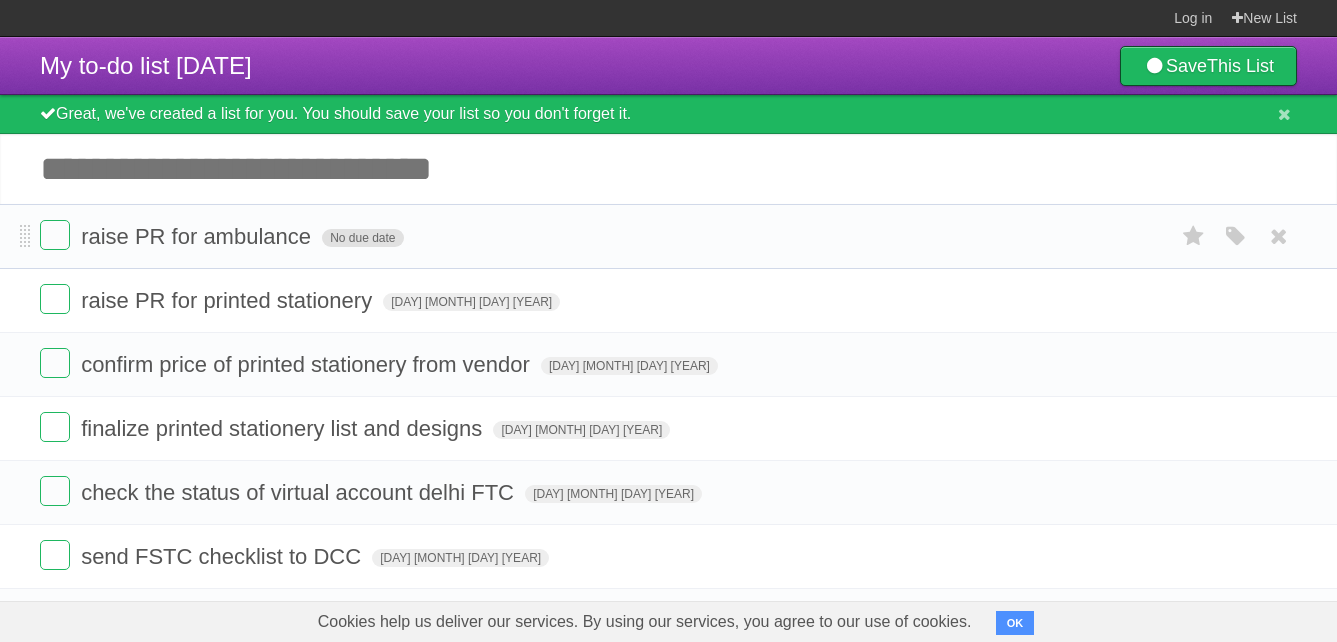 click on "No due date" at bounding box center [362, 238] 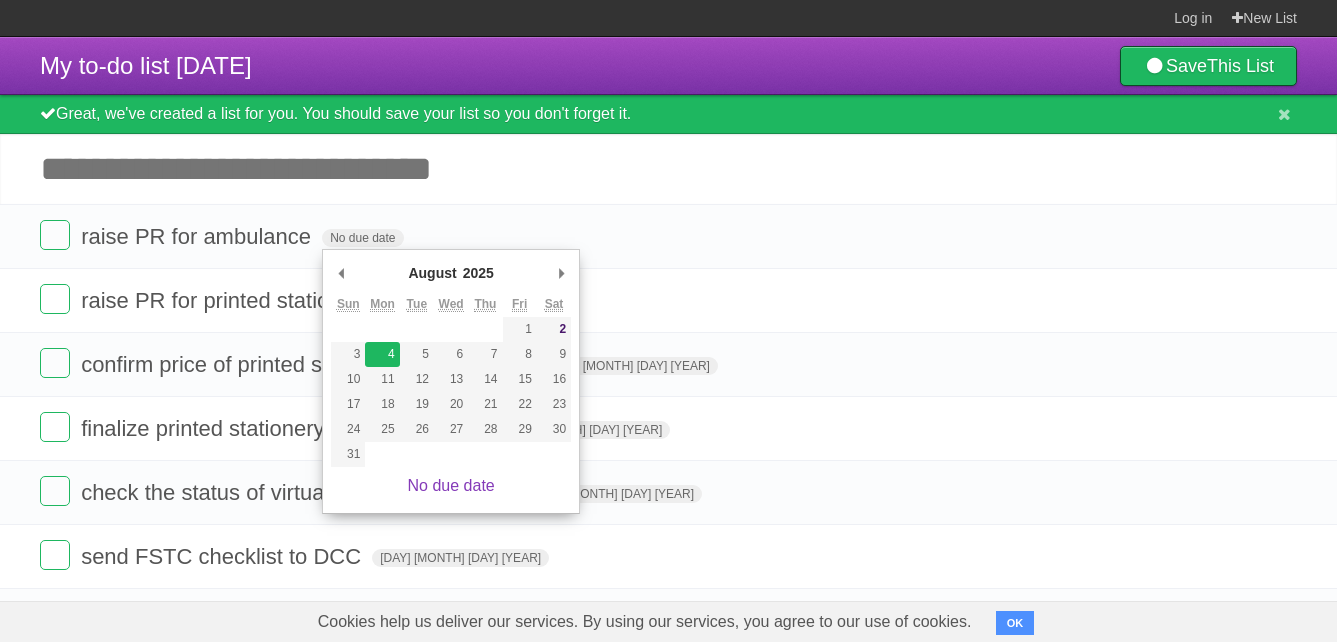 type on "[DAY] [MONTH] [DAY_NUM] [YEAR]" 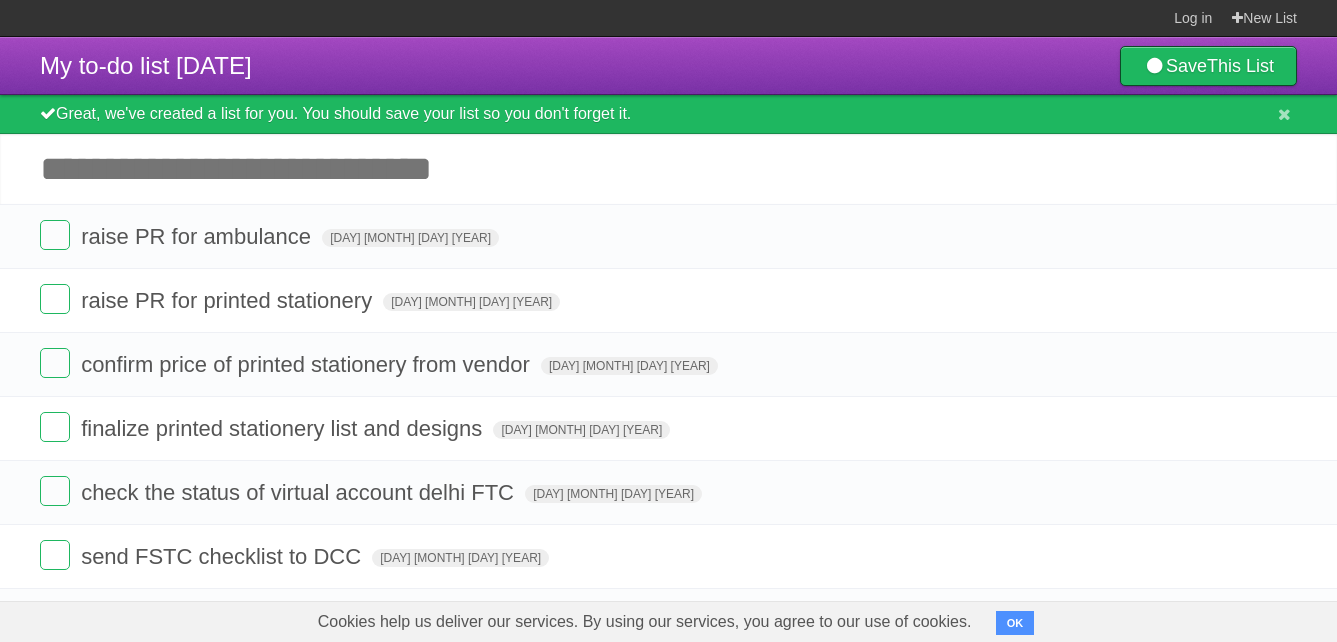 click on "Add another task" at bounding box center (668, 169) 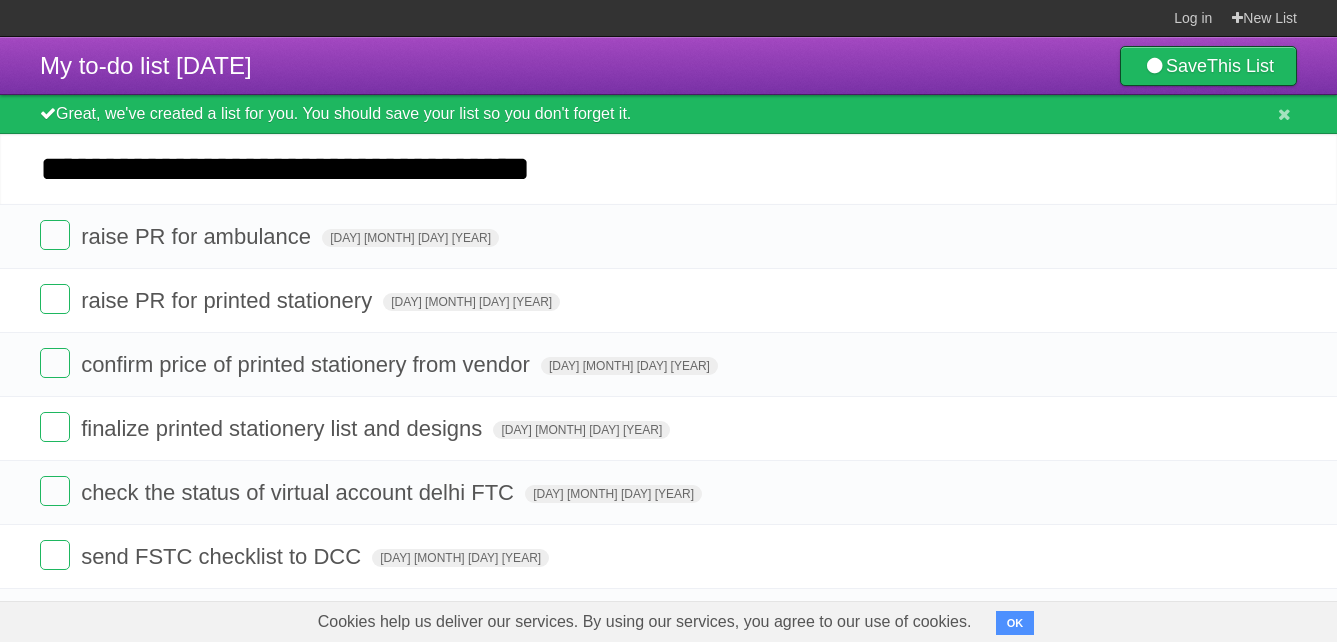 click on "**********" at bounding box center (668, 169) 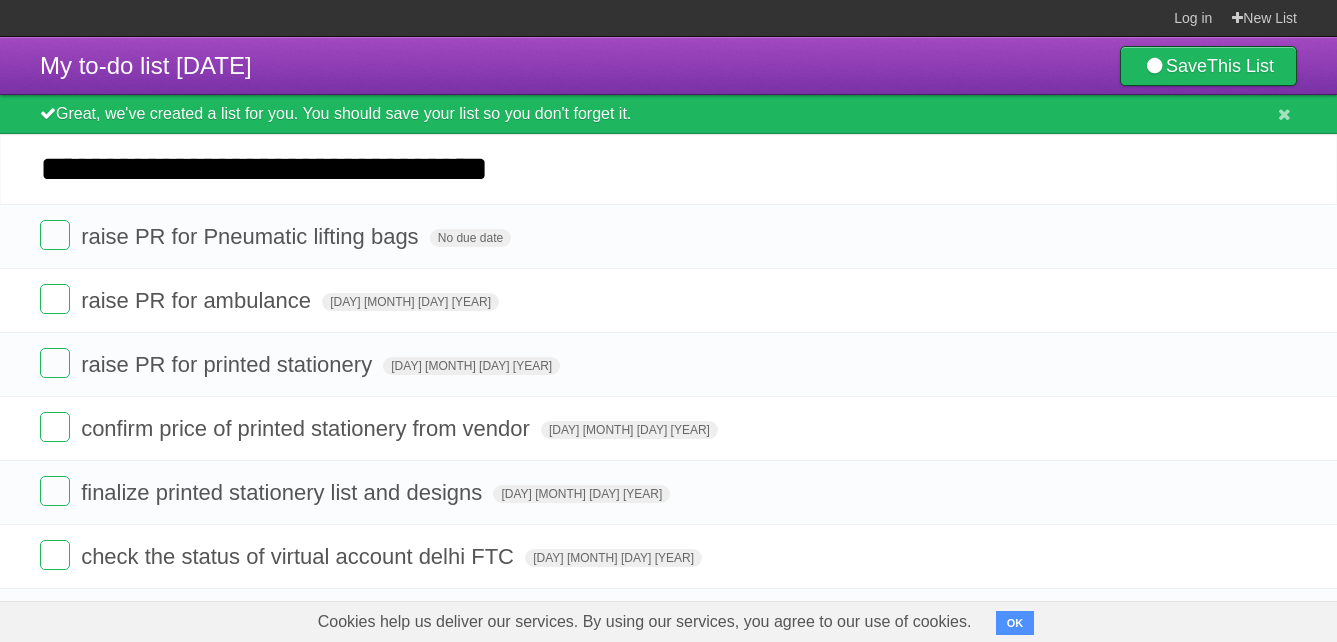type on "**********" 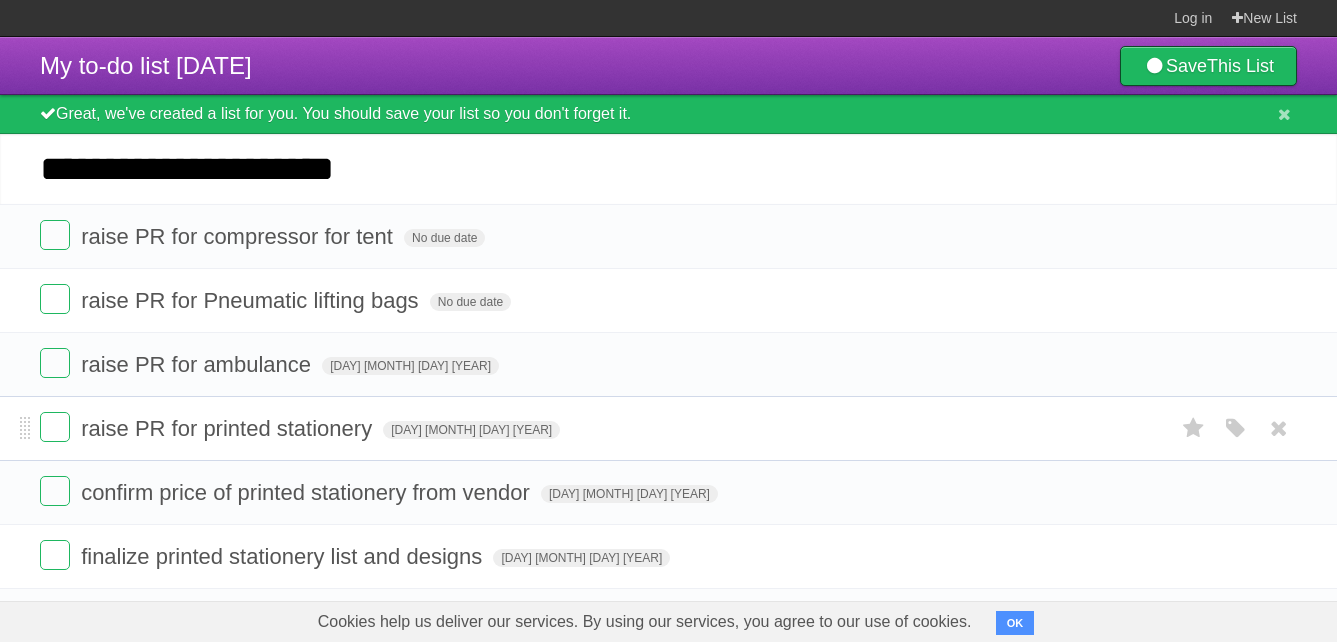 type on "**********" 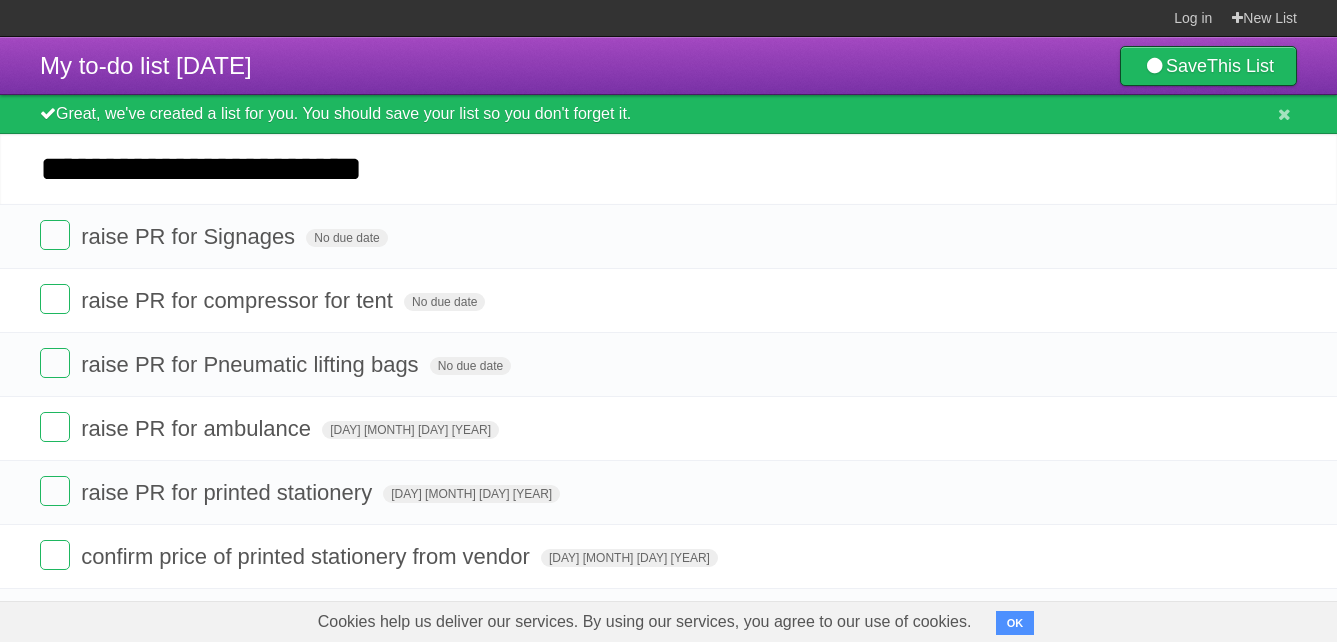 type on "**********" 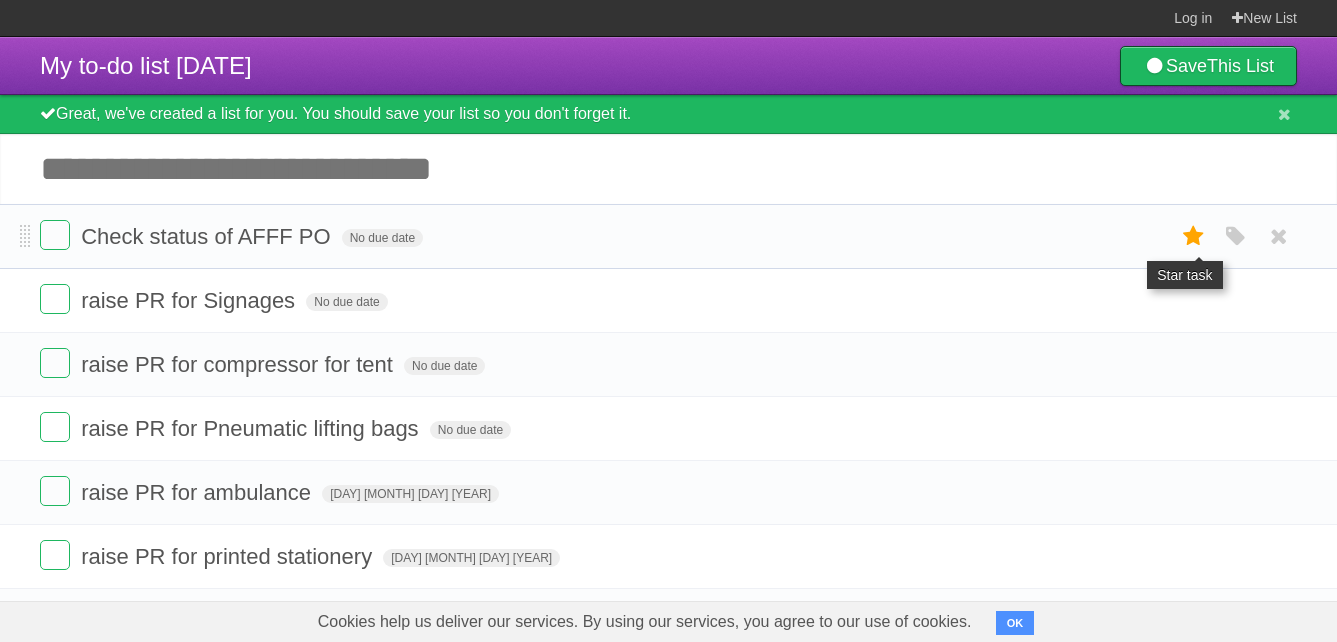 click at bounding box center [1194, 236] 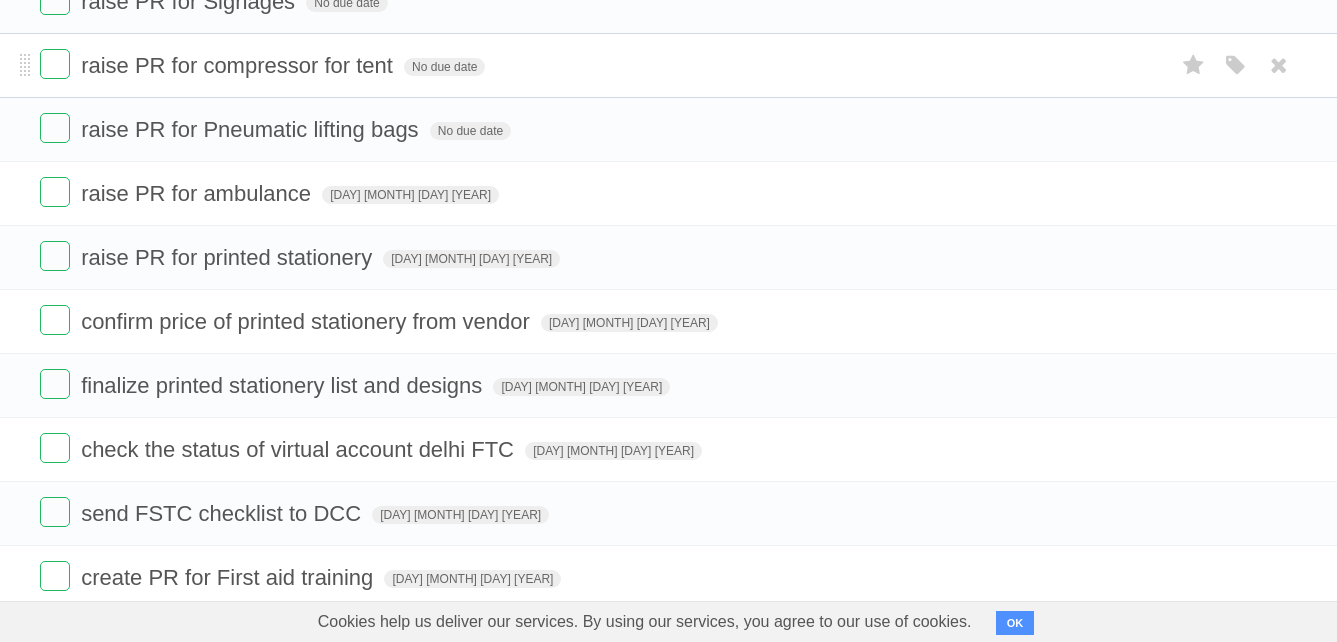 scroll, scrollTop: 338, scrollLeft: 0, axis: vertical 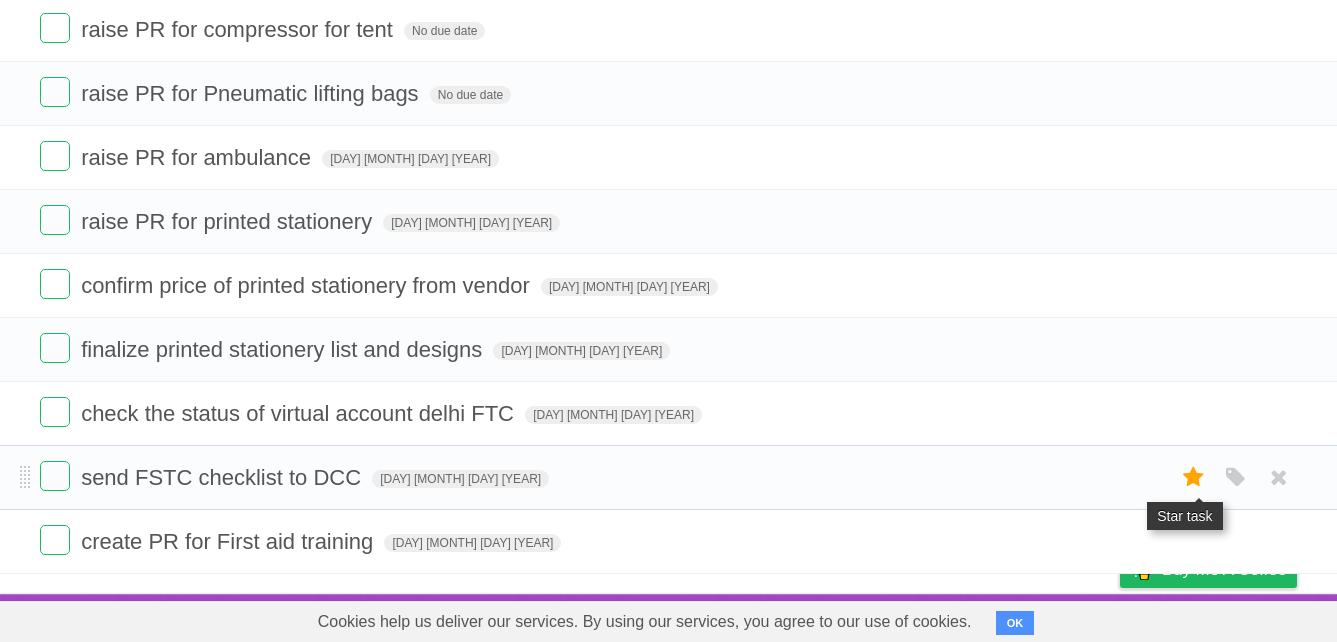 click at bounding box center (1194, 477) 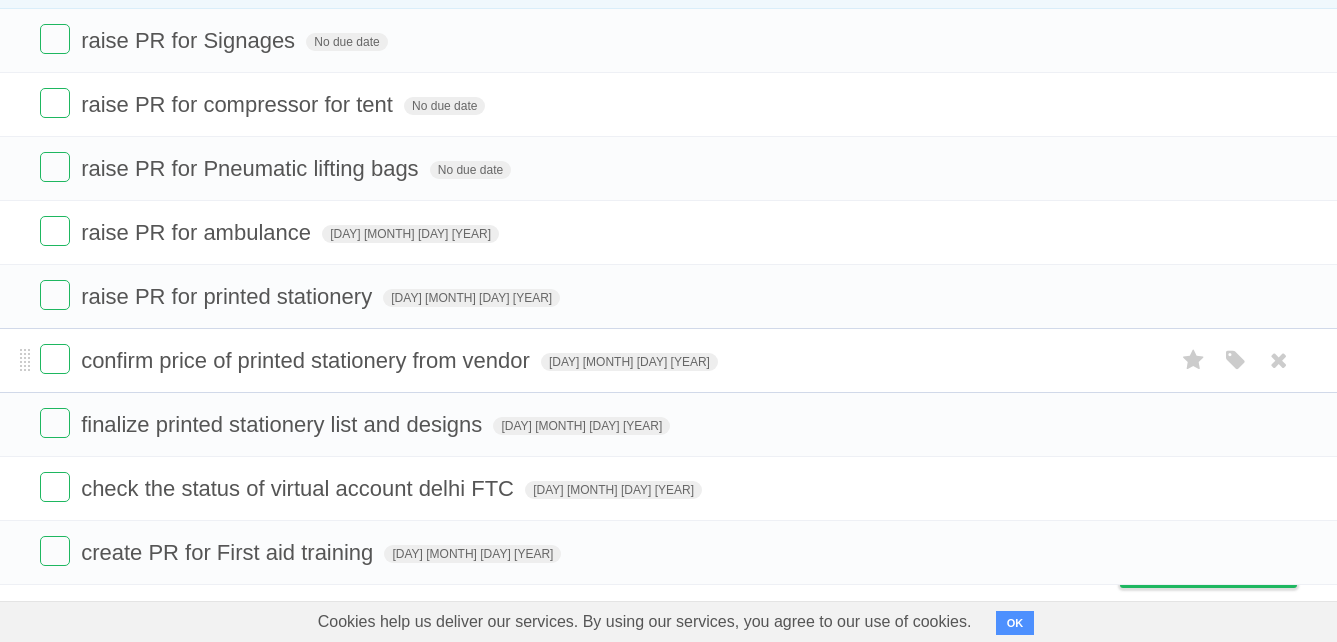 scroll, scrollTop: 338, scrollLeft: 0, axis: vertical 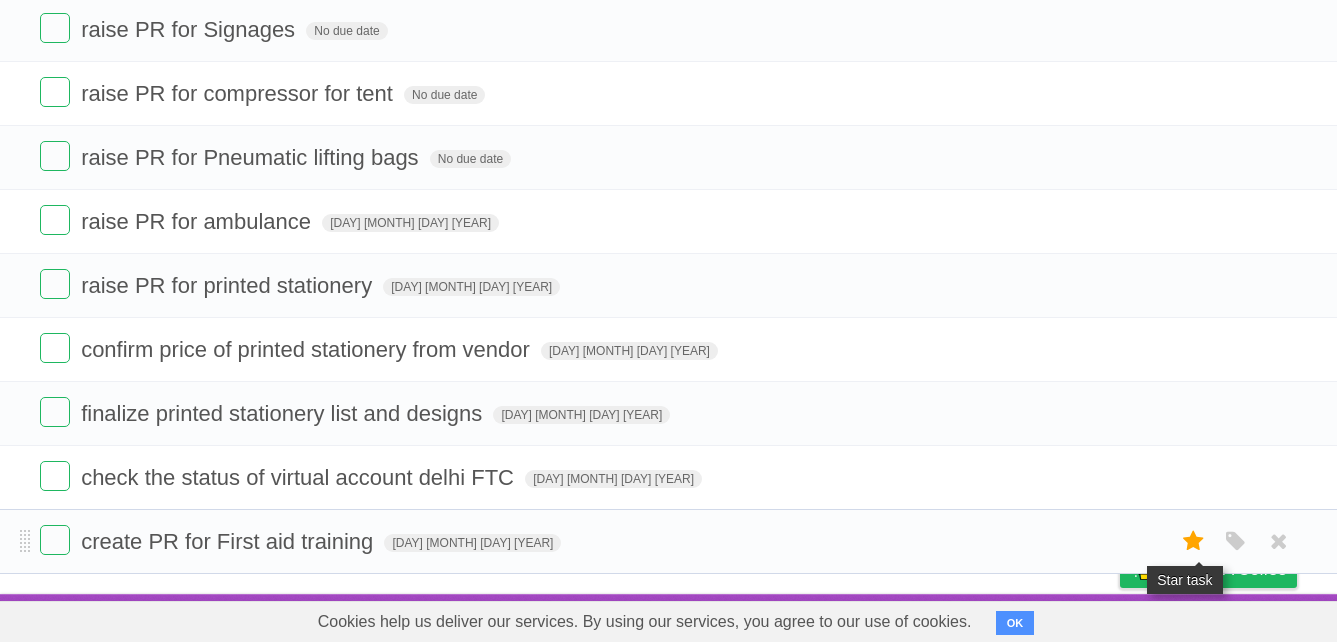 click at bounding box center (1194, 541) 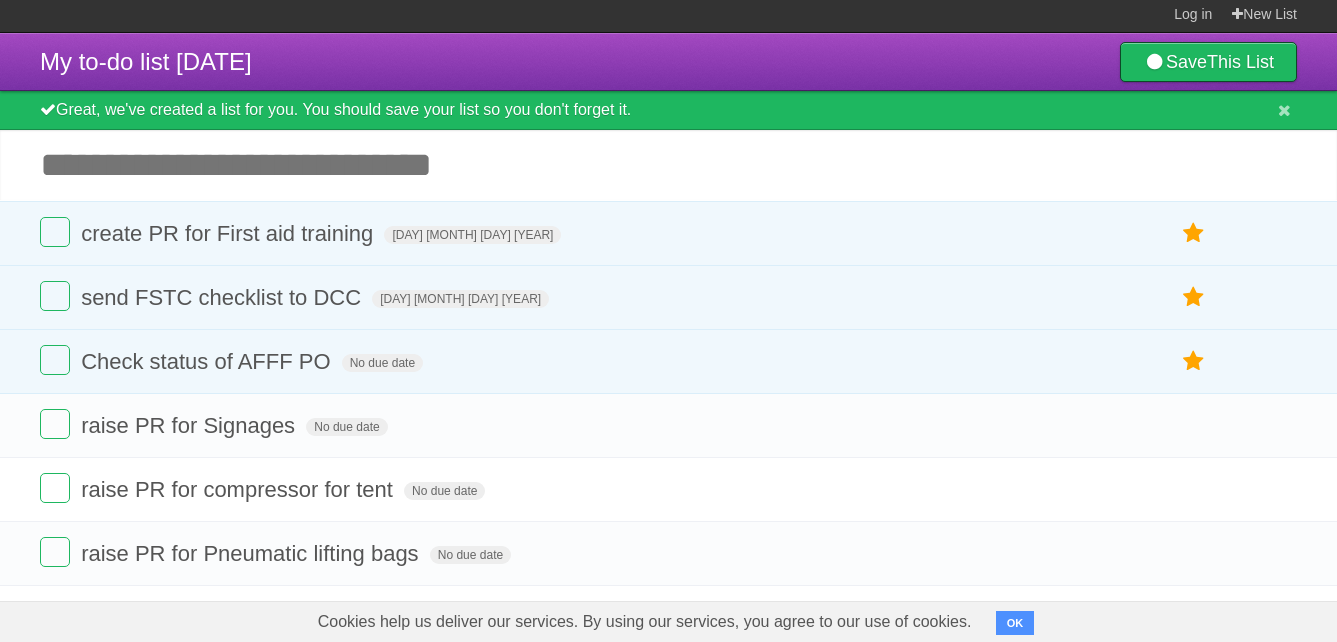 scroll, scrollTop: 0, scrollLeft: 0, axis: both 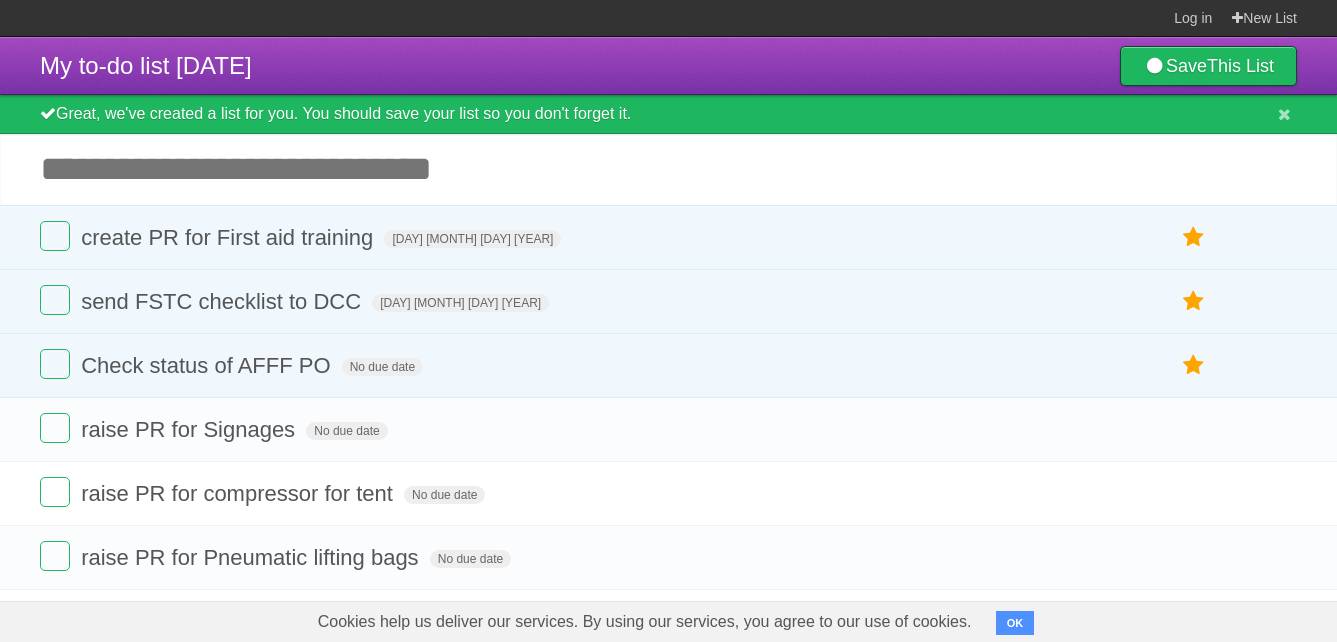 click on "Add another task" at bounding box center [668, 169] 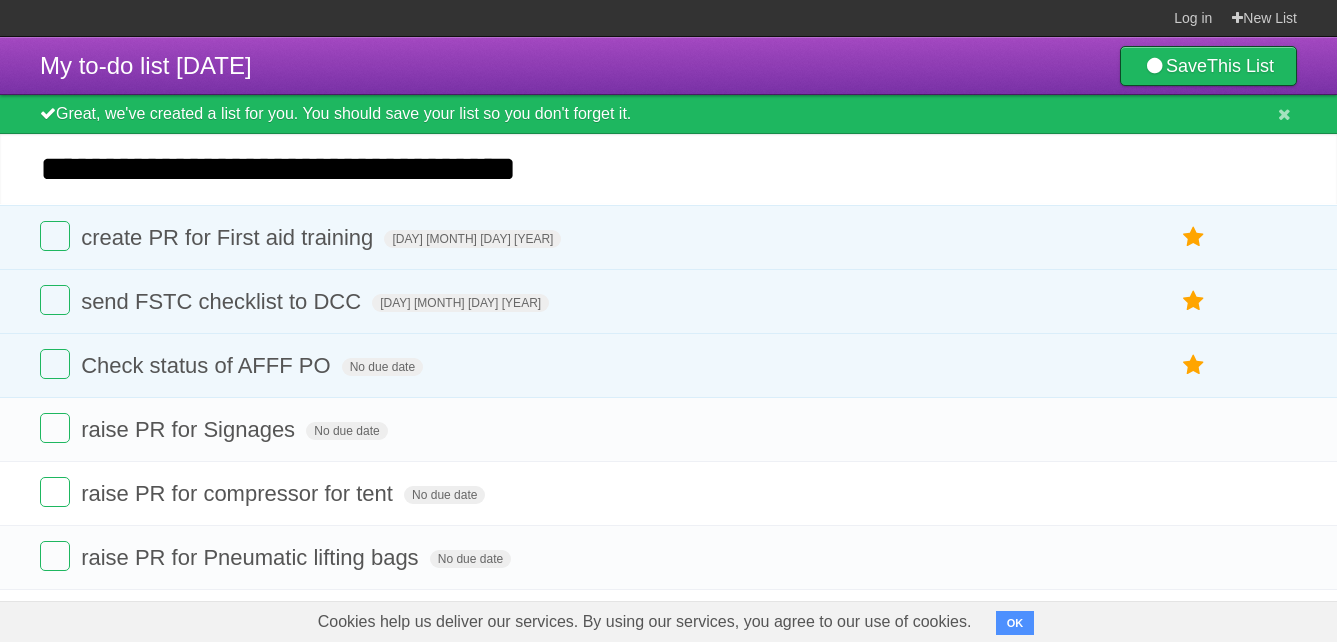 type on "**********" 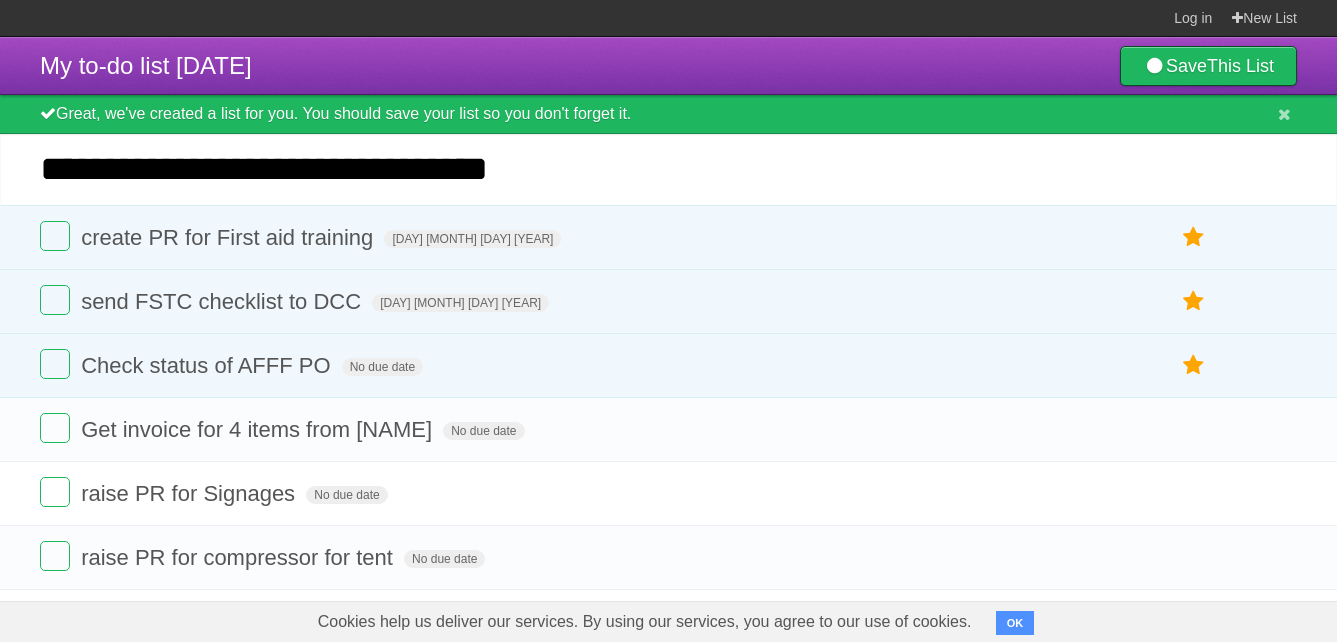 type on "**********" 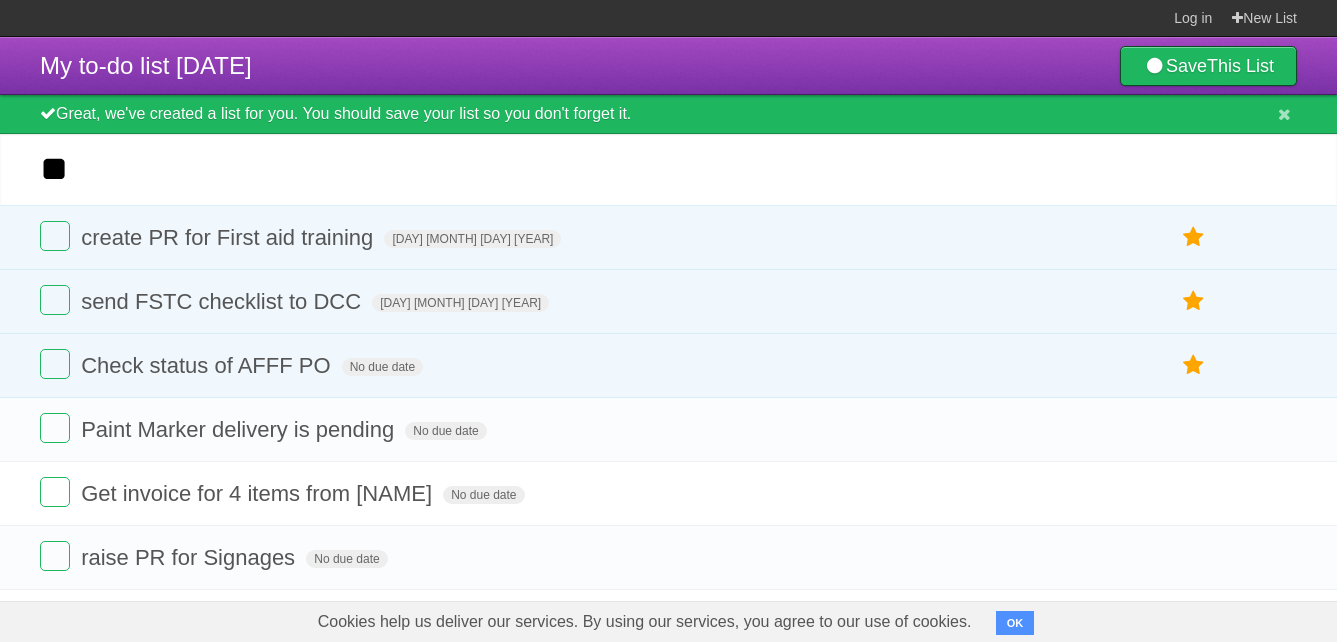 type on "*" 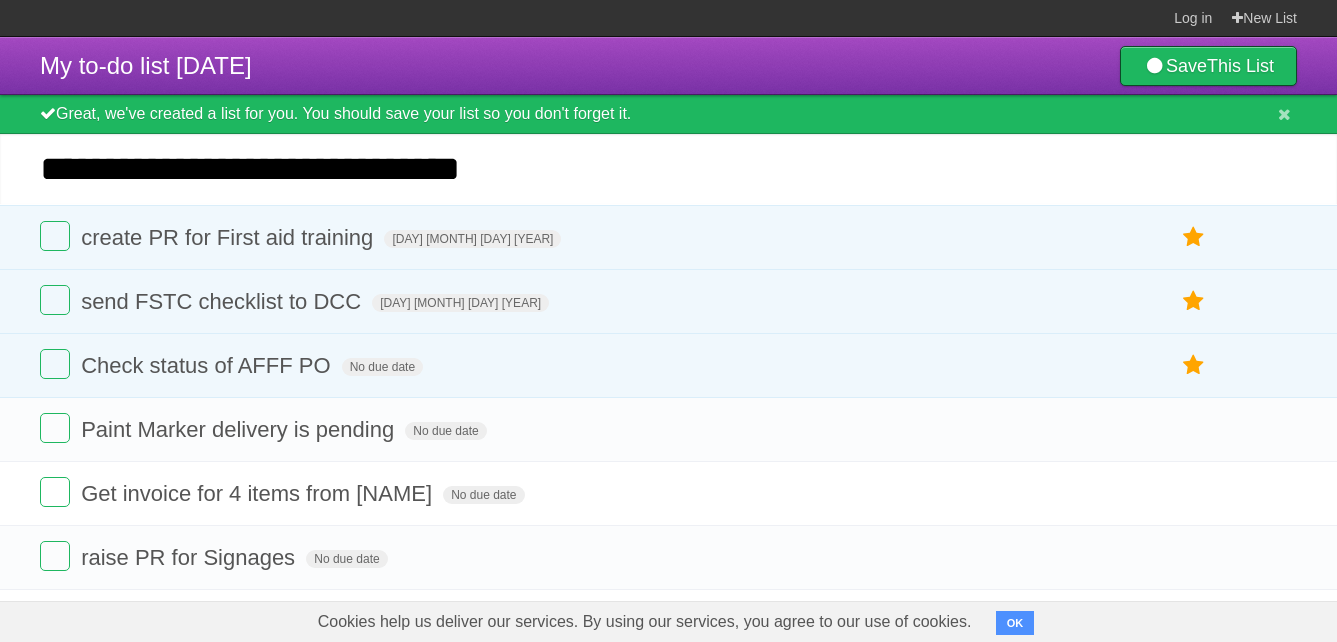 type on "**********" 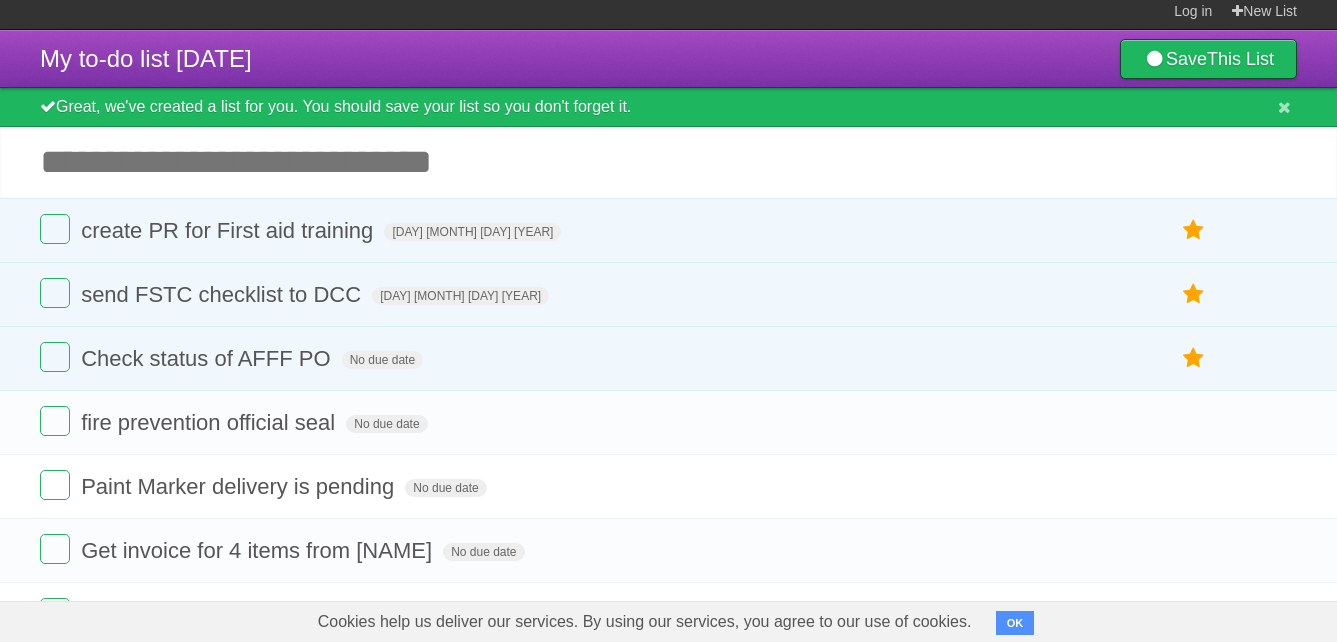 scroll, scrollTop: 0, scrollLeft: 0, axis: both 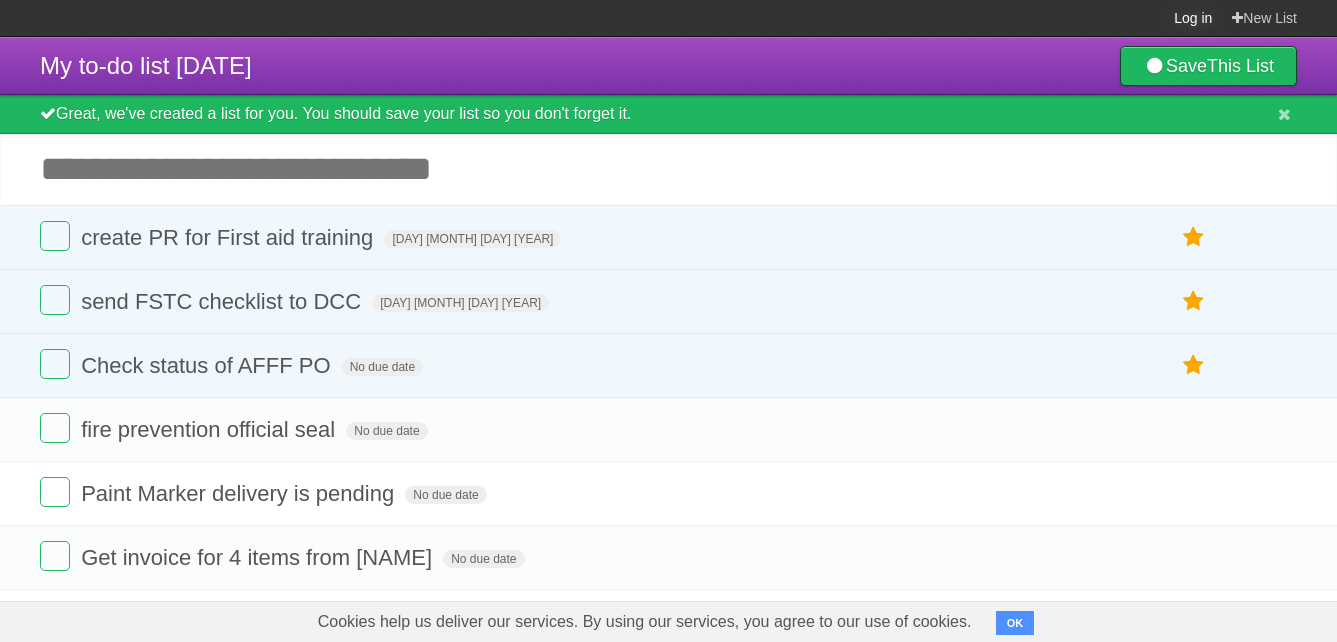 click on "Log in" at bounding box center [1193, 18] 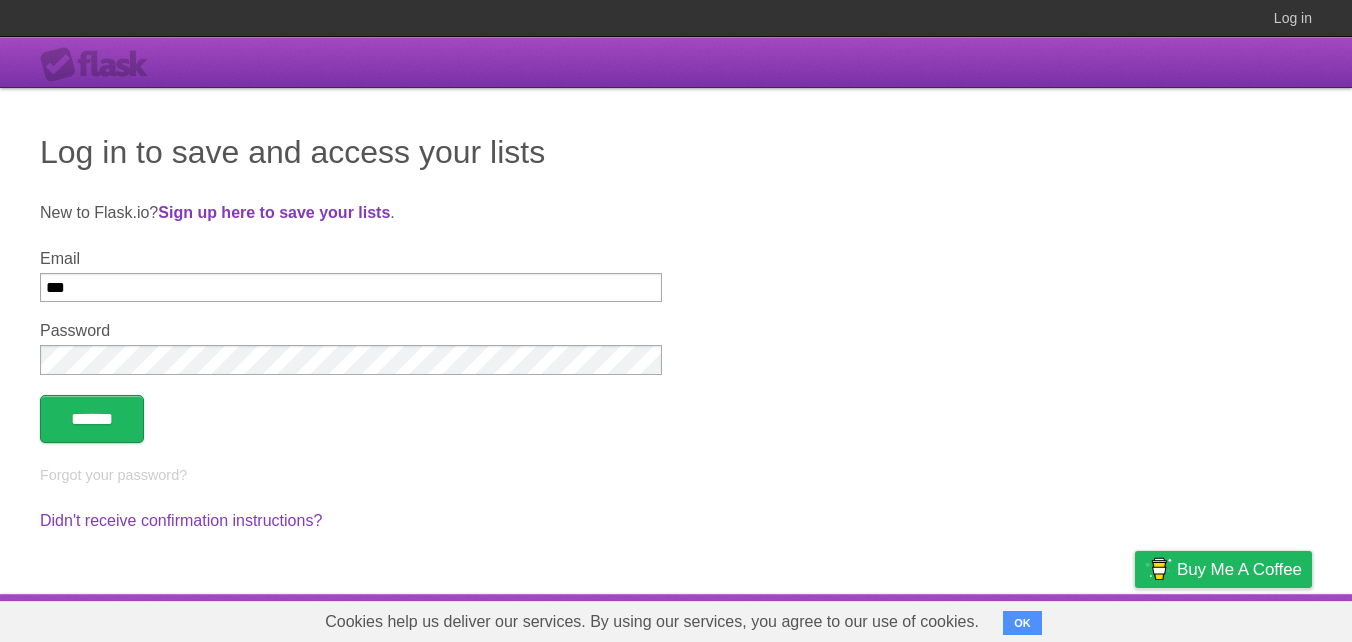 type on "**********" 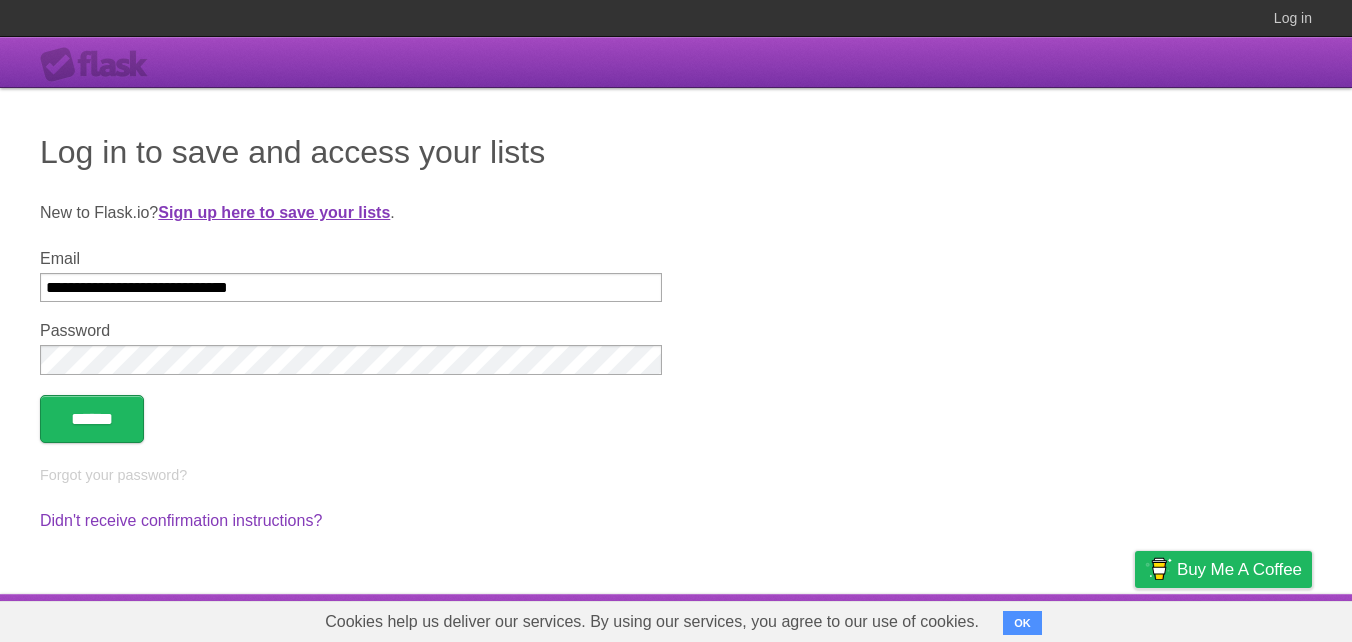 click on "Sign up here to save your lists" at bounding box center (274, 212) 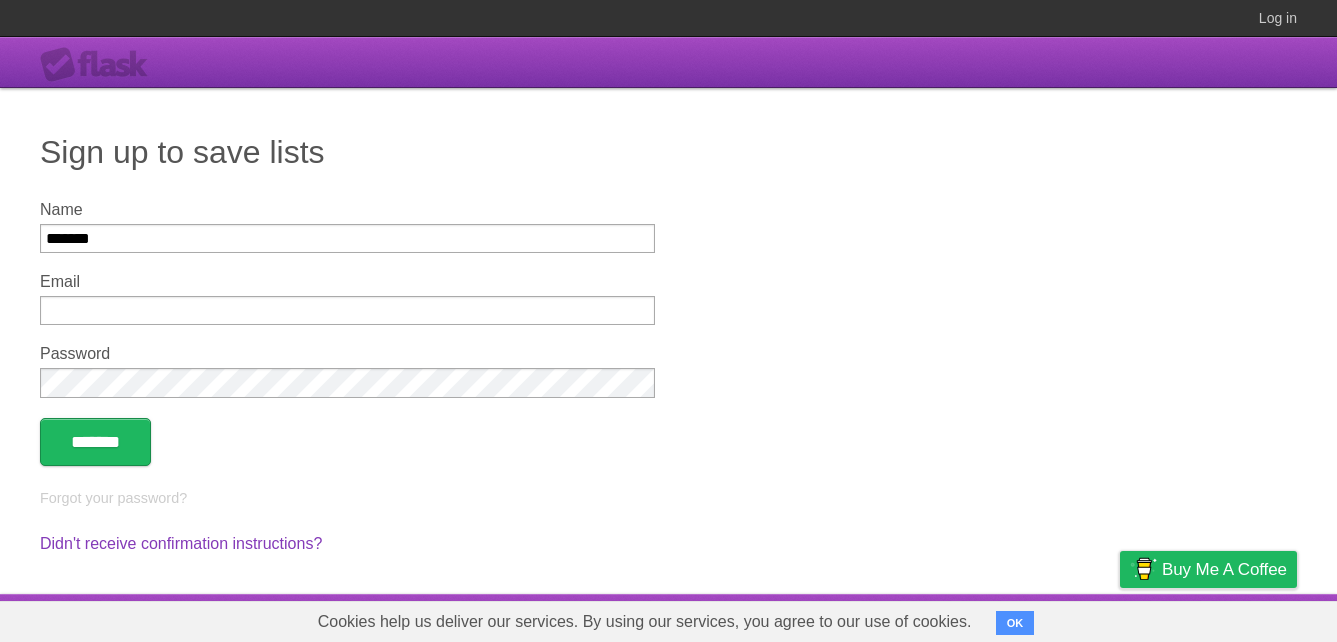 type on "*******" 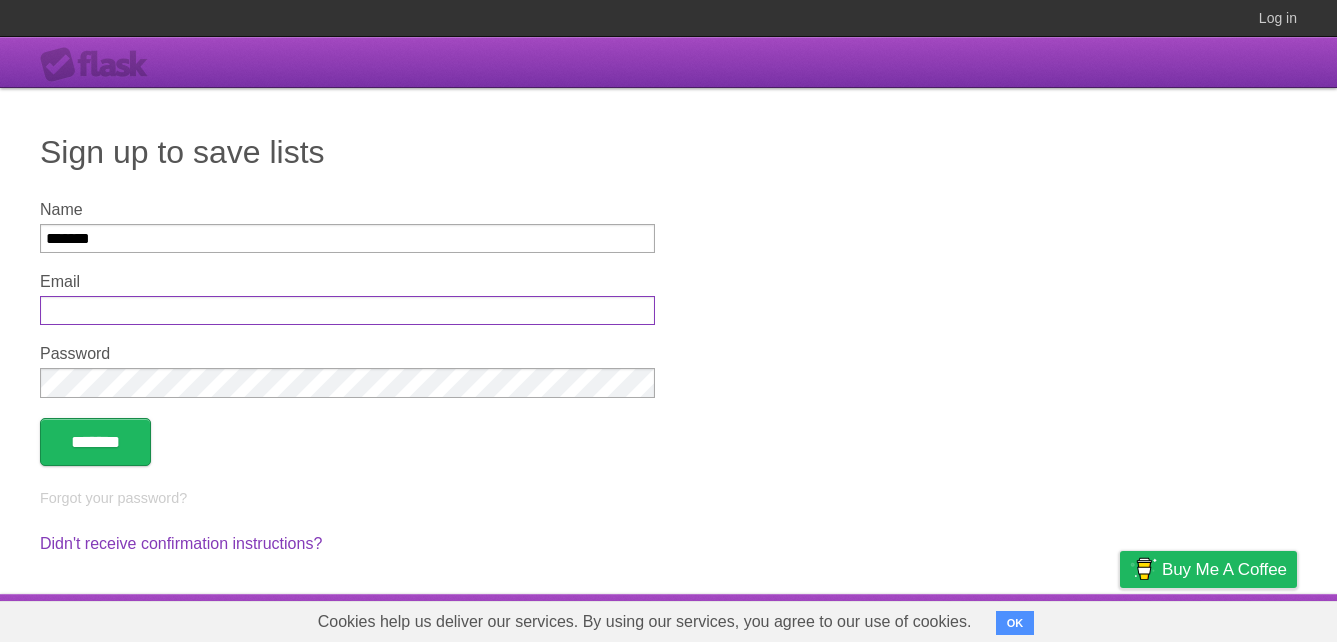 click on "Email" at bounding box center [347, 310] 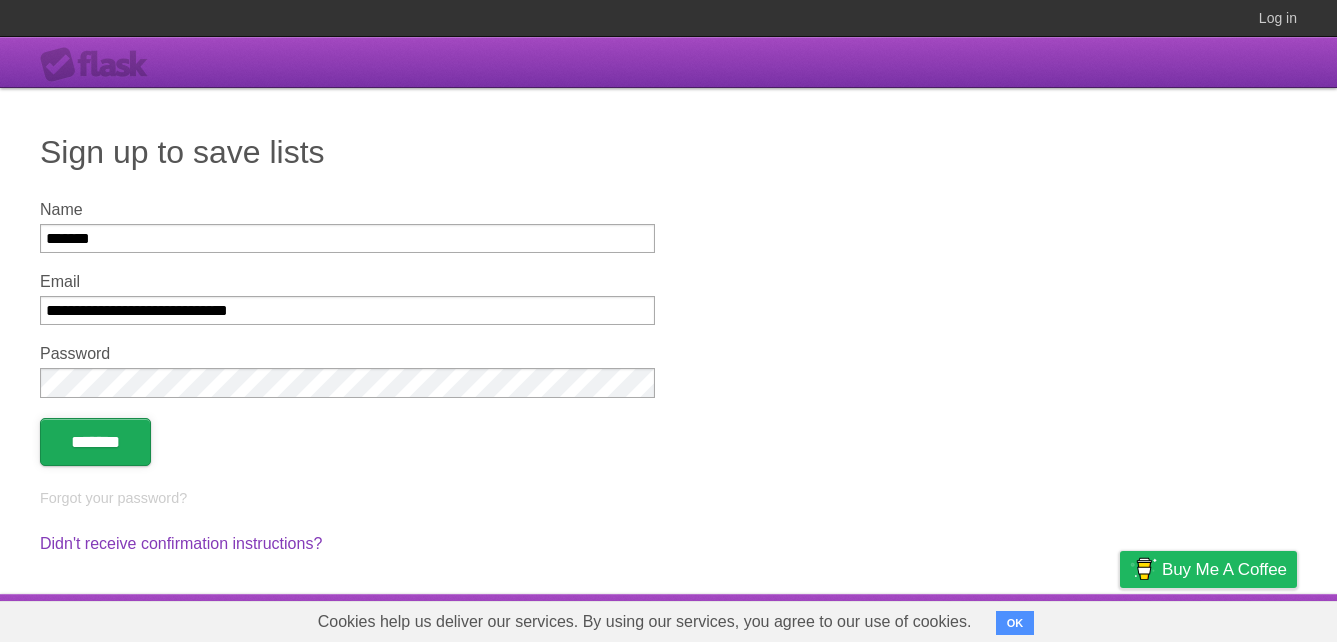 click on "*******" at bounding box center [95, 442] 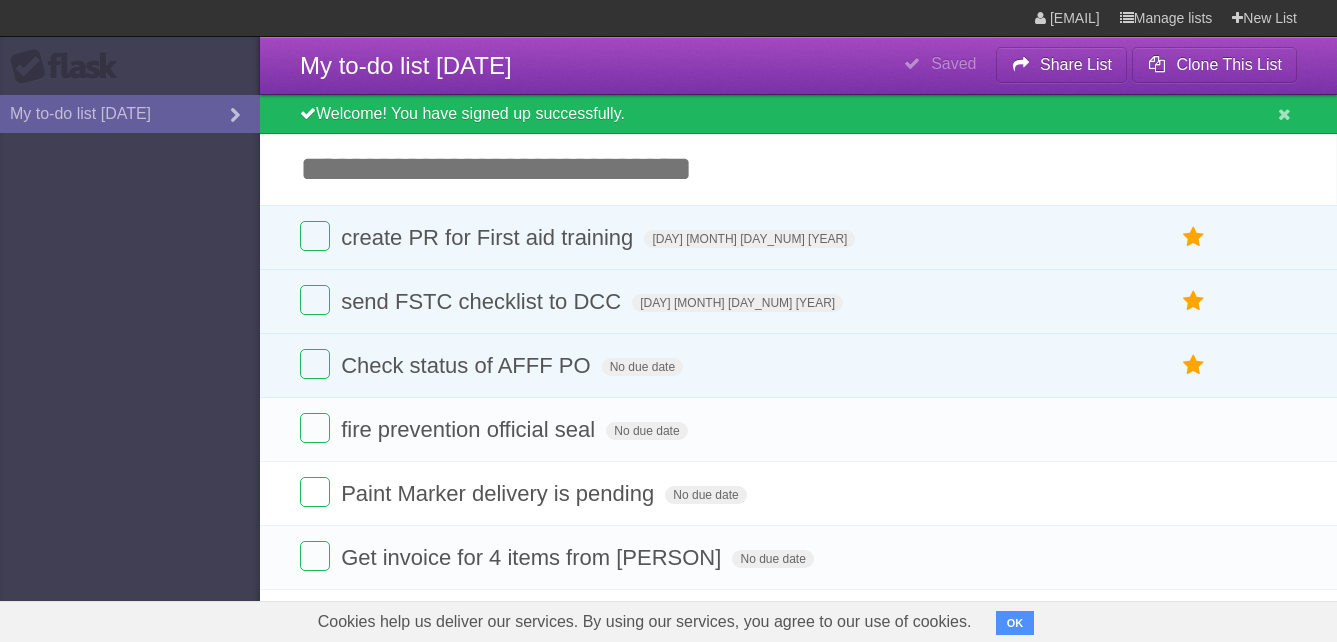 scroll, scrollTop: 0, scrollLeft: 0, axis: both 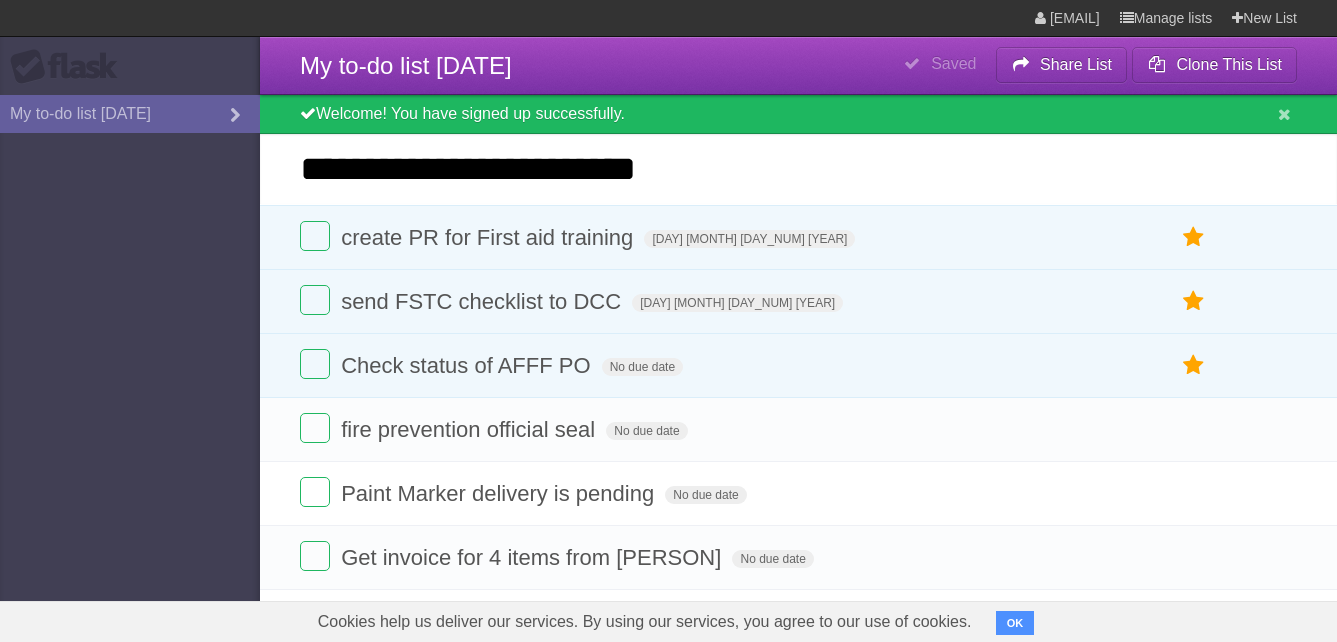 type on "**********" 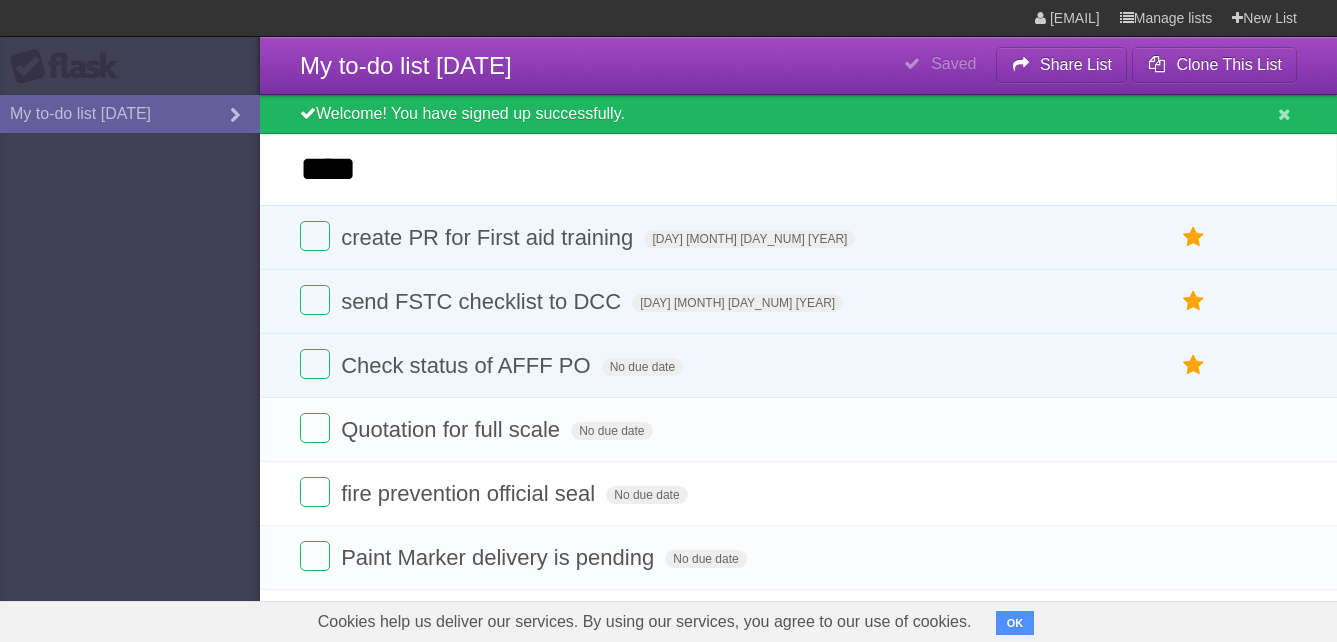 type on "****" 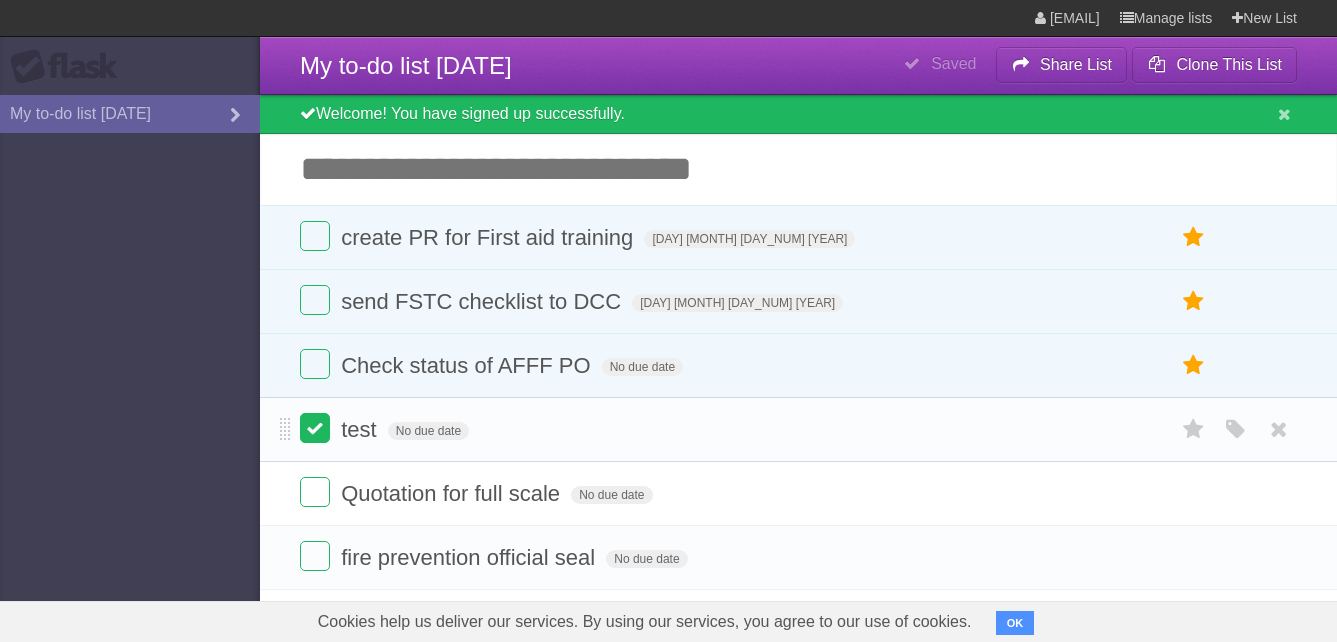drag, startPoint x: 286, startPoint y: 427, endPoint x: 329, endPoint y: 430, distance: 43.104523 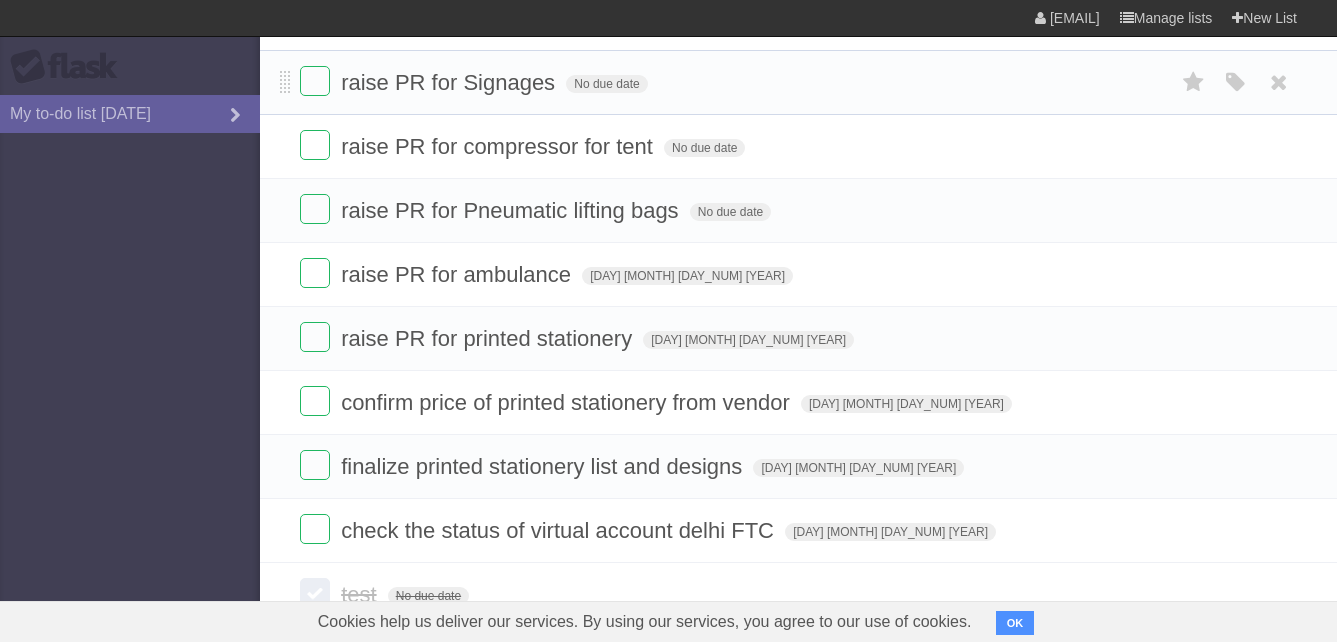 scroll, scrollTop: 658, scrollLeft: 0, axis: vertical 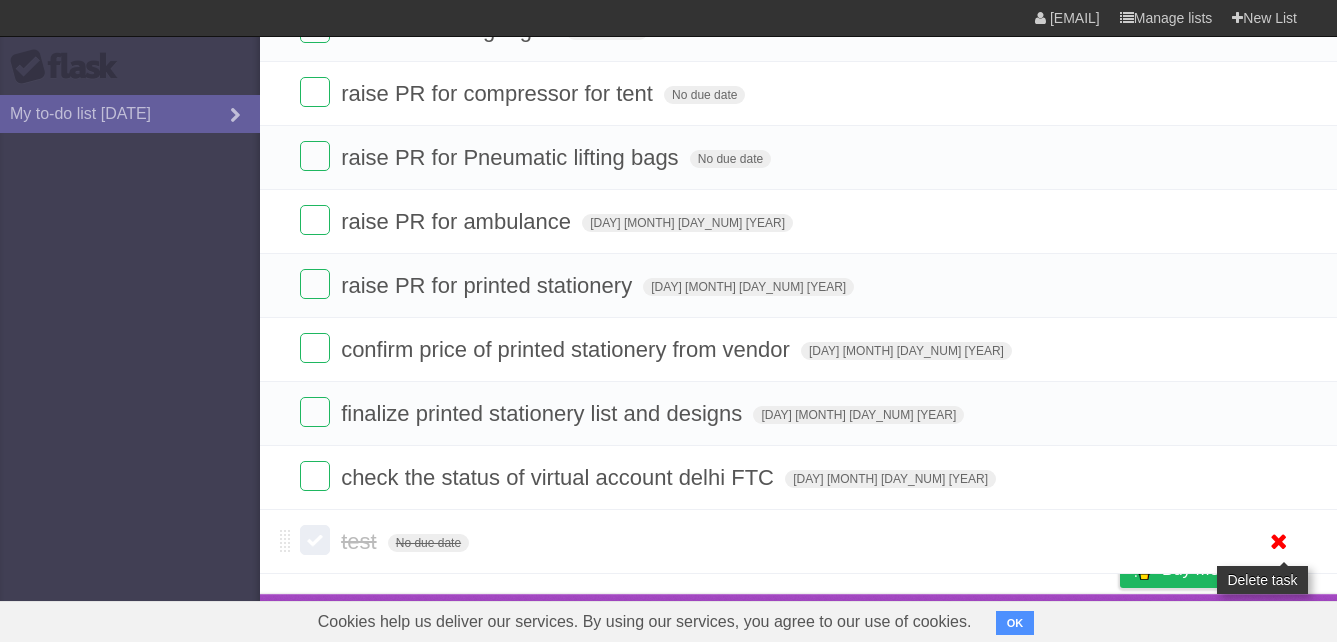 click at bounding box center (1279, 541) 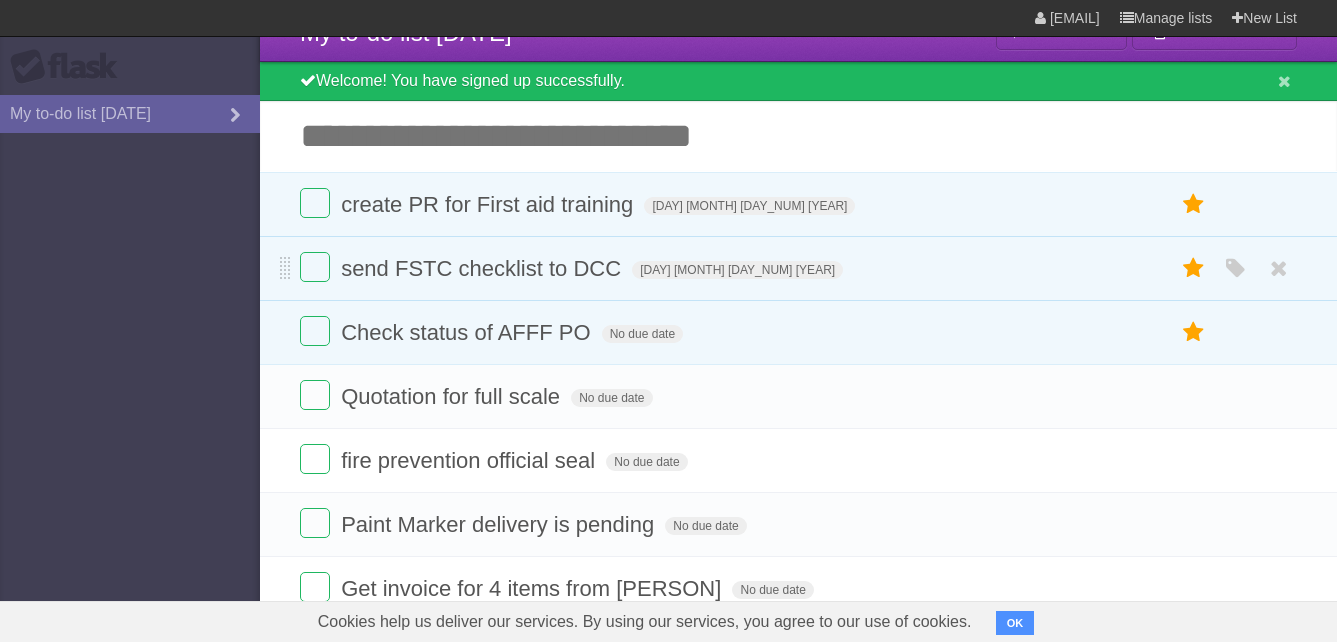 scroll, scrollTop: 0, scrollLeft: 0, axis: both 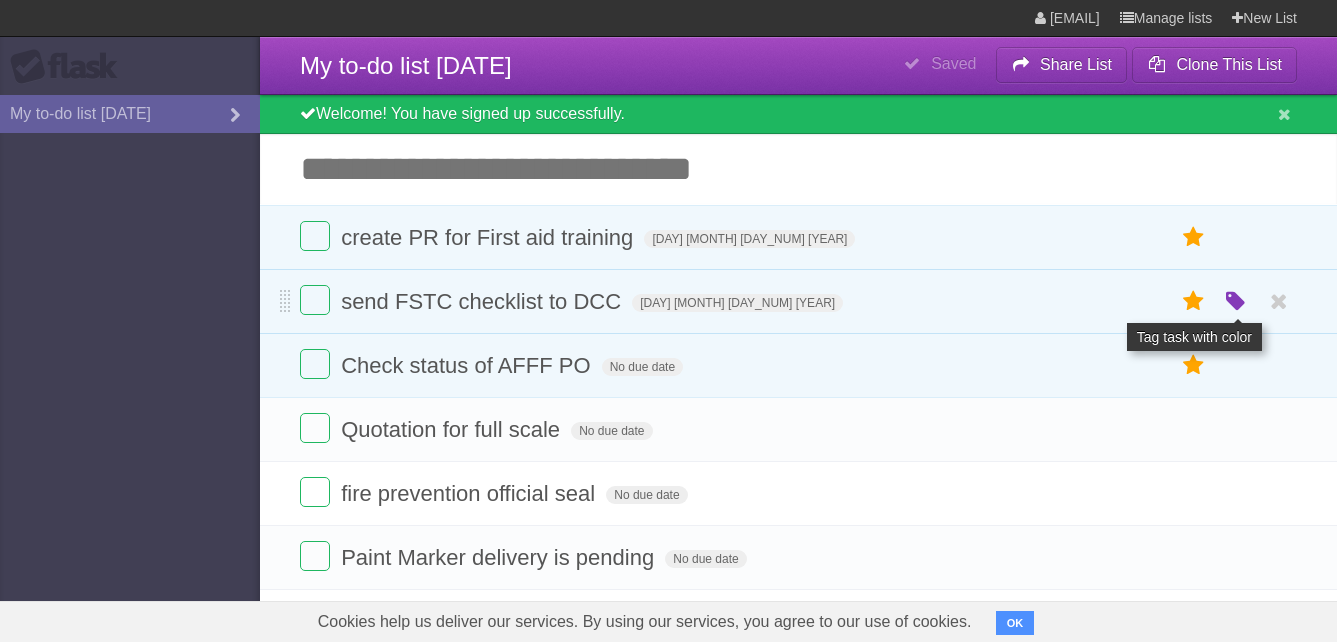 click at bounding box center [1236, 302] 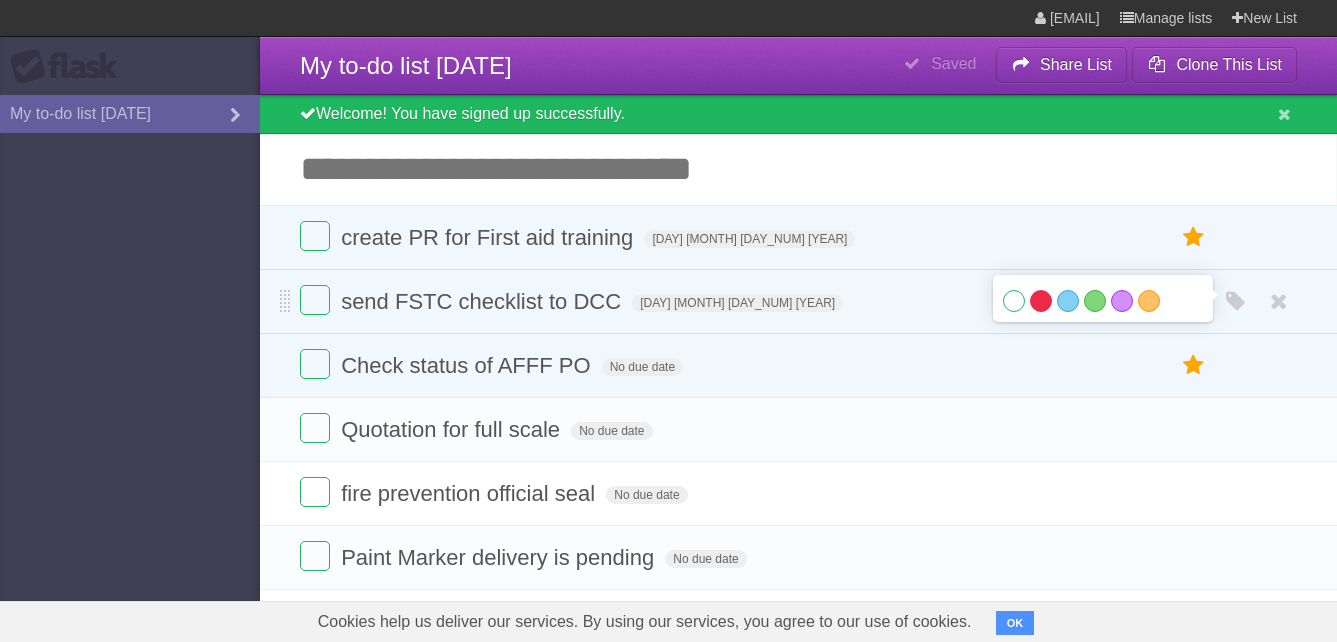 click on "Red" at bounding box center (1041, 301) 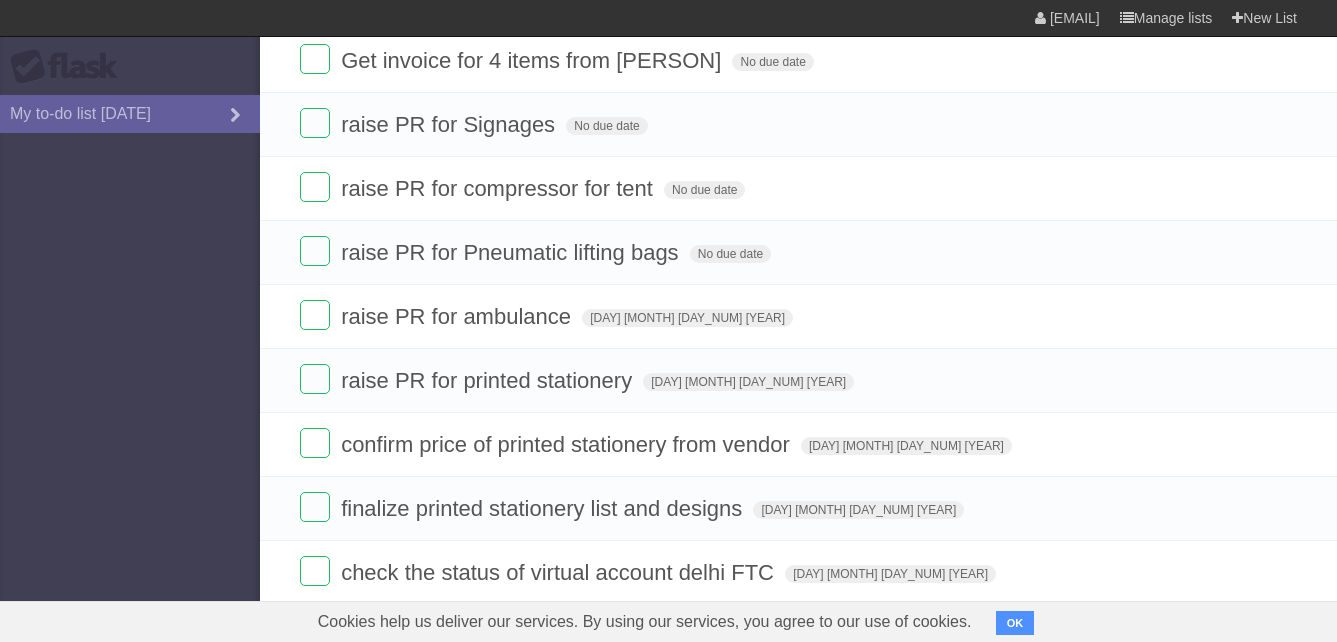 scroll, scrollTop: 594, scrollLeft: 0, axis: vertical 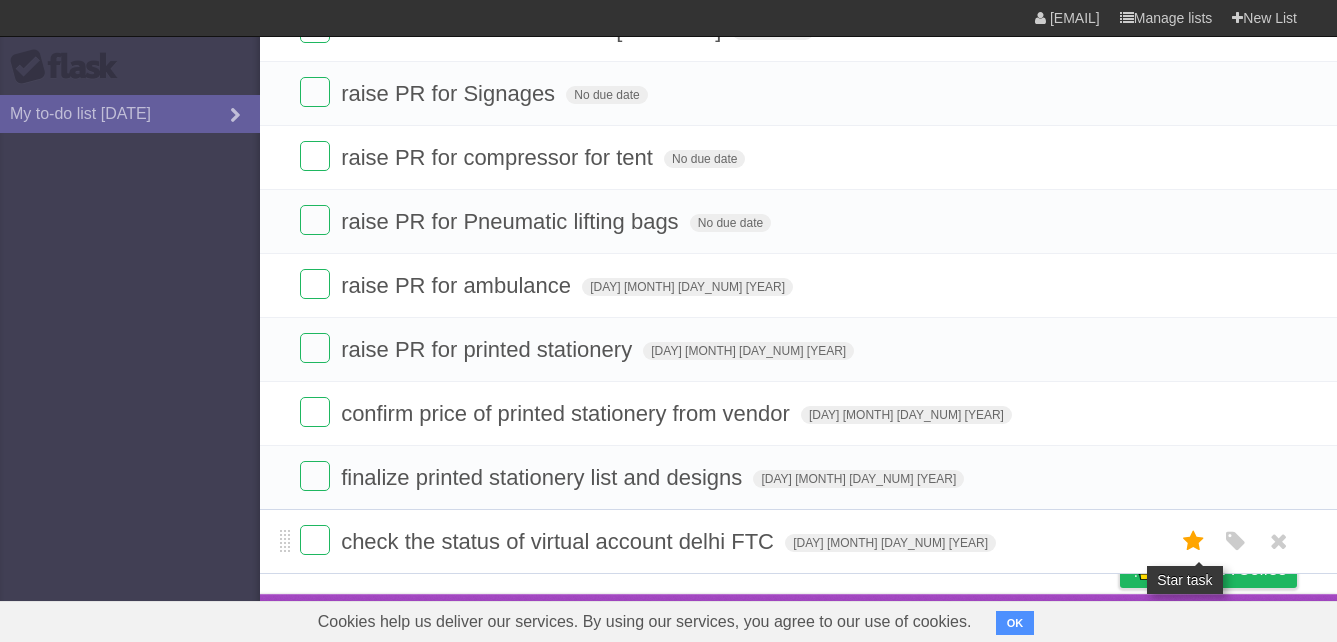 click at bounding box center (1194, 541) 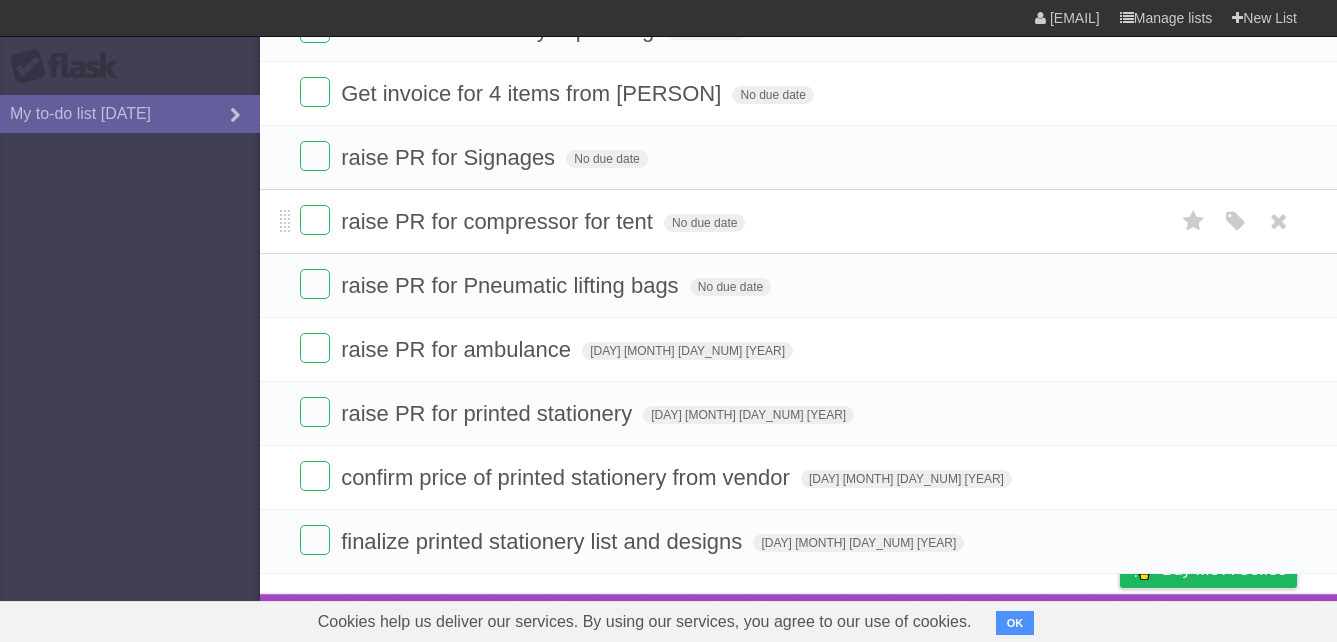 scroll, scrollTop: 594, scrollLeft: 0, axis: vertical 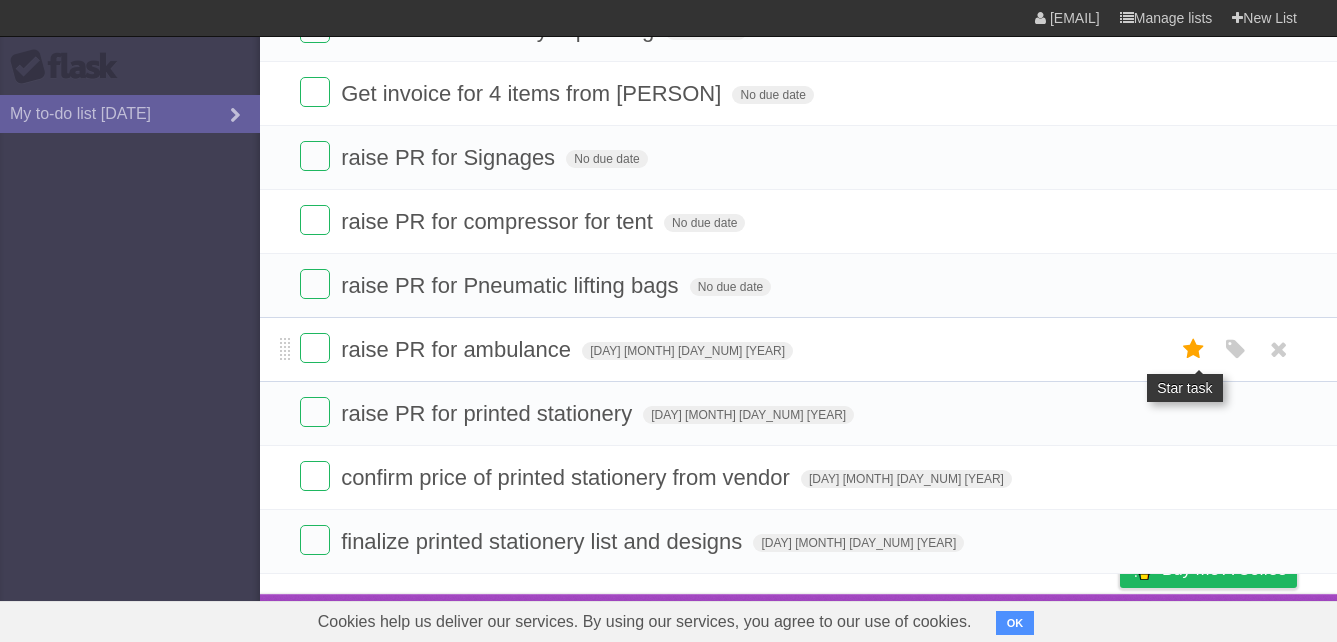 click at bounding box center [1194, 349] 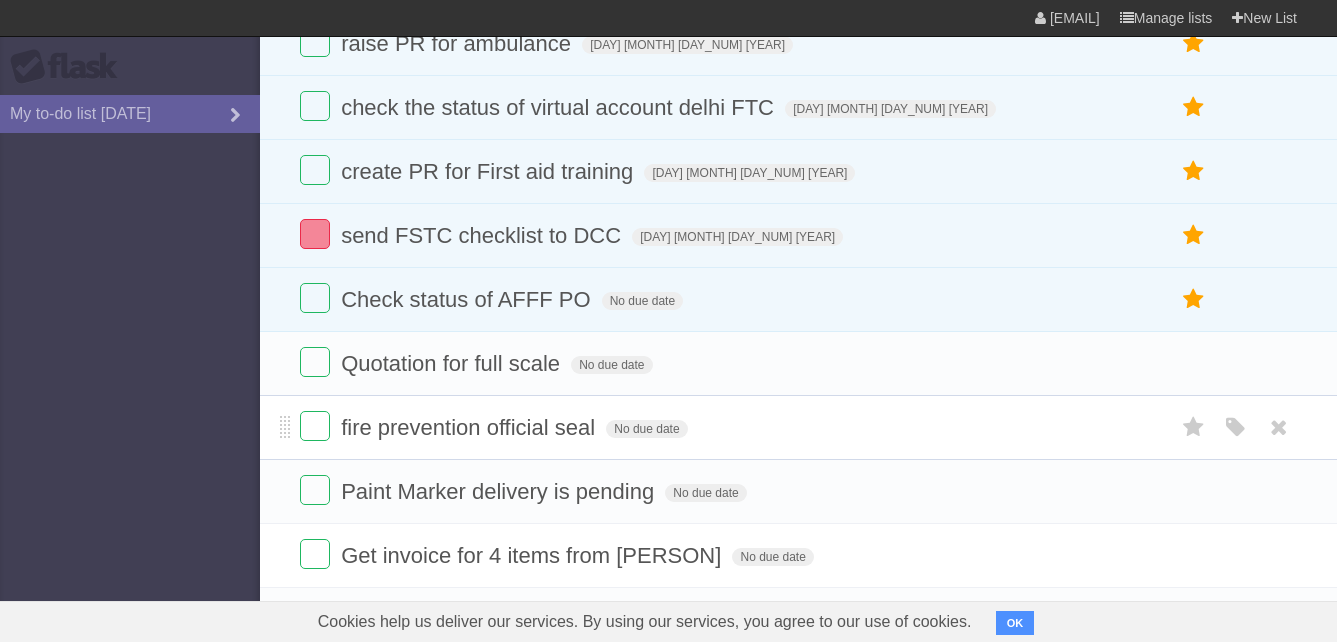 scroll, scrollTop: 0, scrollLeft: 0, axis: both 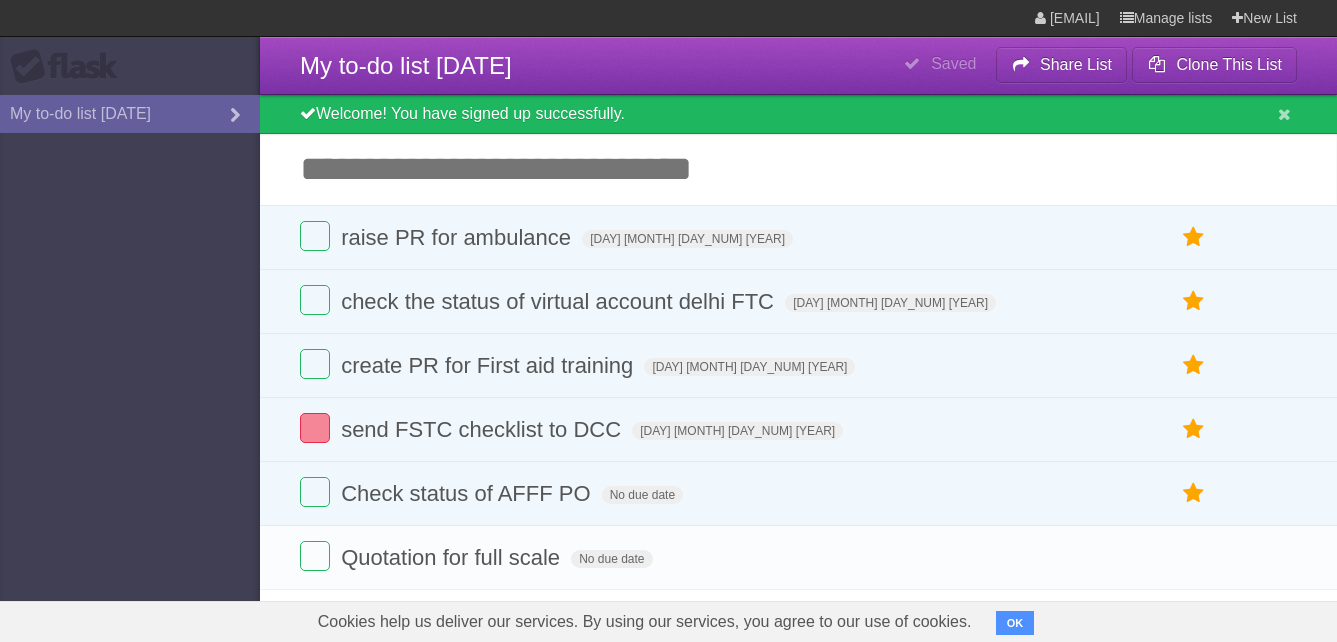 click on "Add another task" at bounding box center [798, 169] 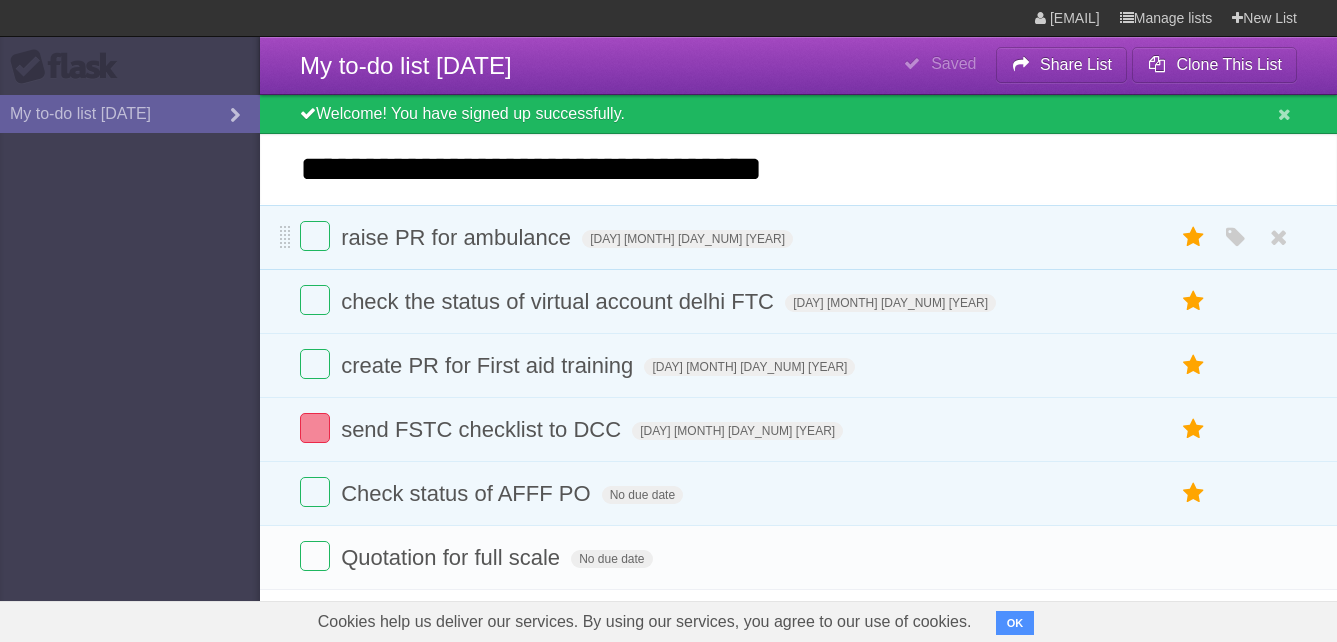 type on "**********" 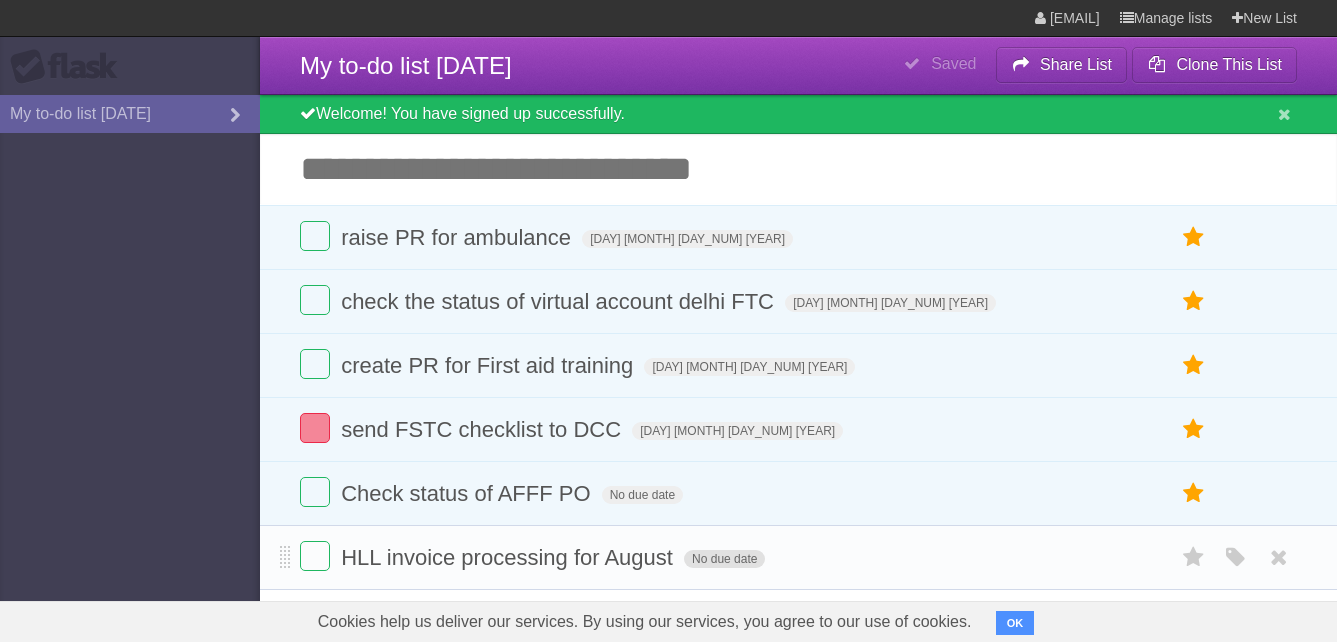 click on "No due date" at bounding box center (724, 559) 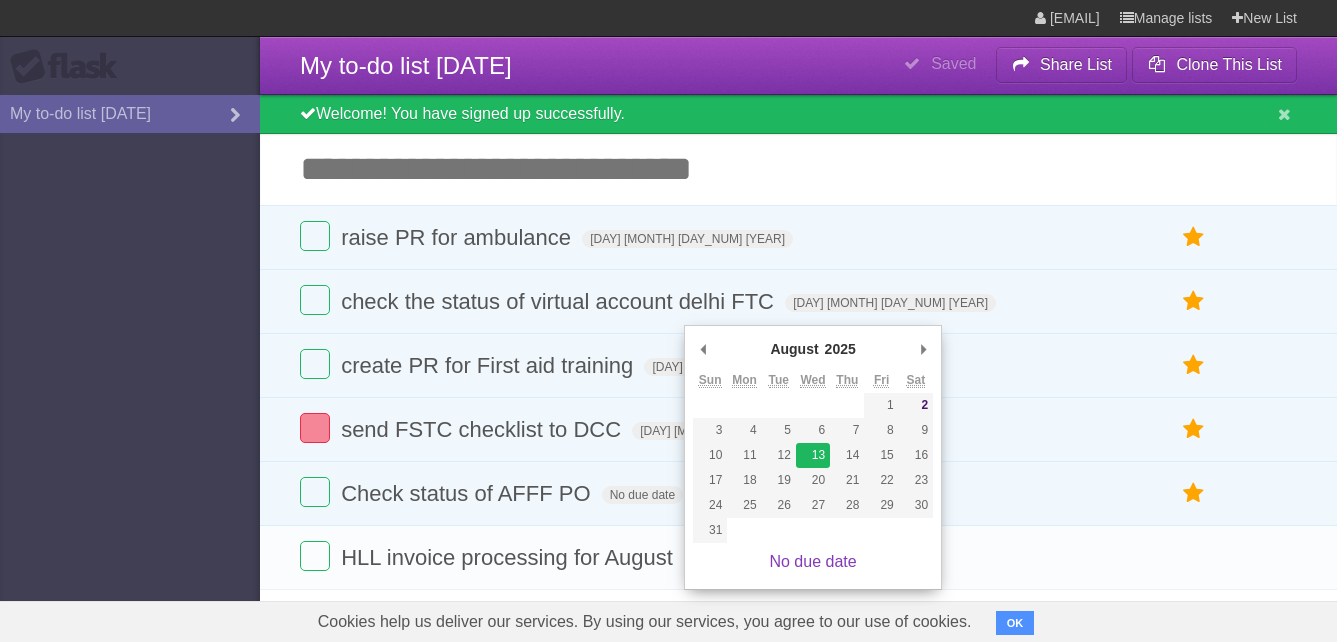 type on "[DAY] [MONTH] [DAY_NUM] [YEAR]" 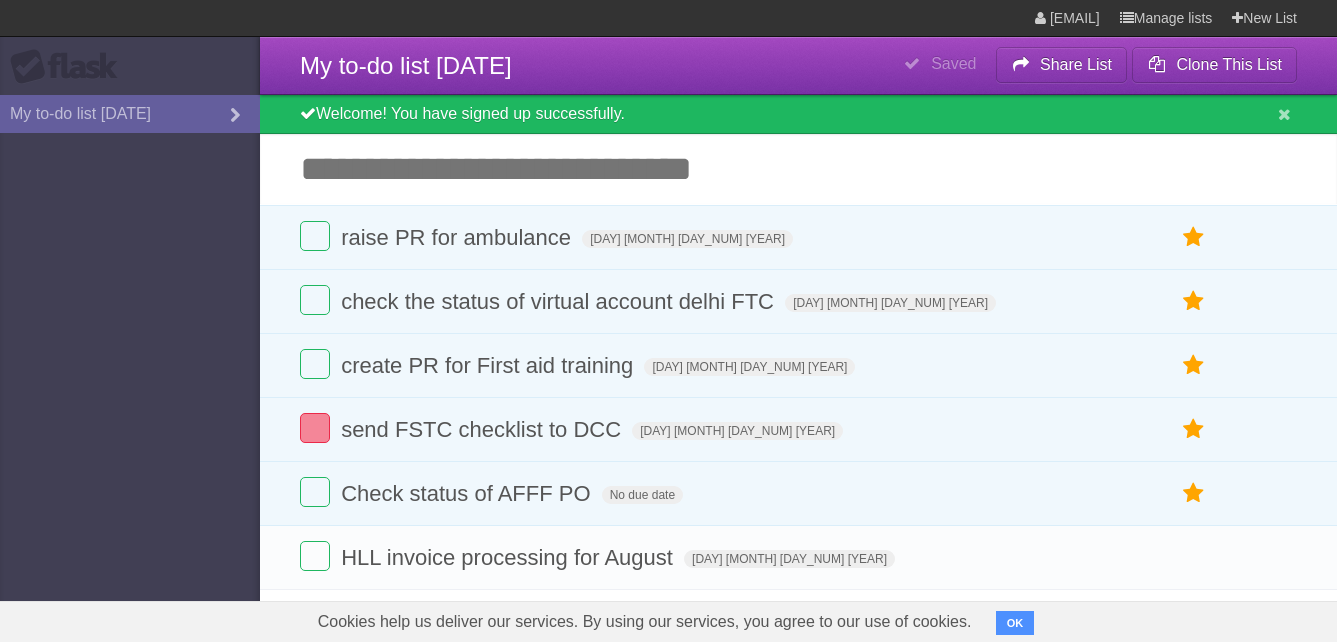 click on "Add another task" at bounding box center (798, 169) 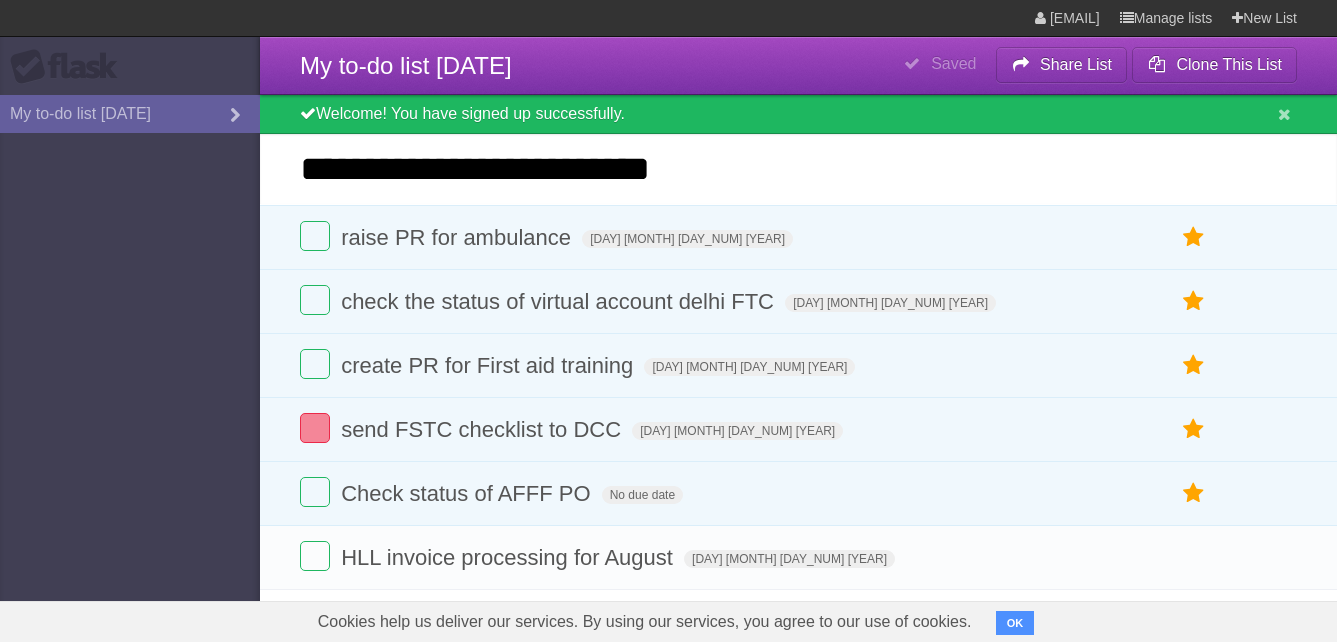 type on "**********" 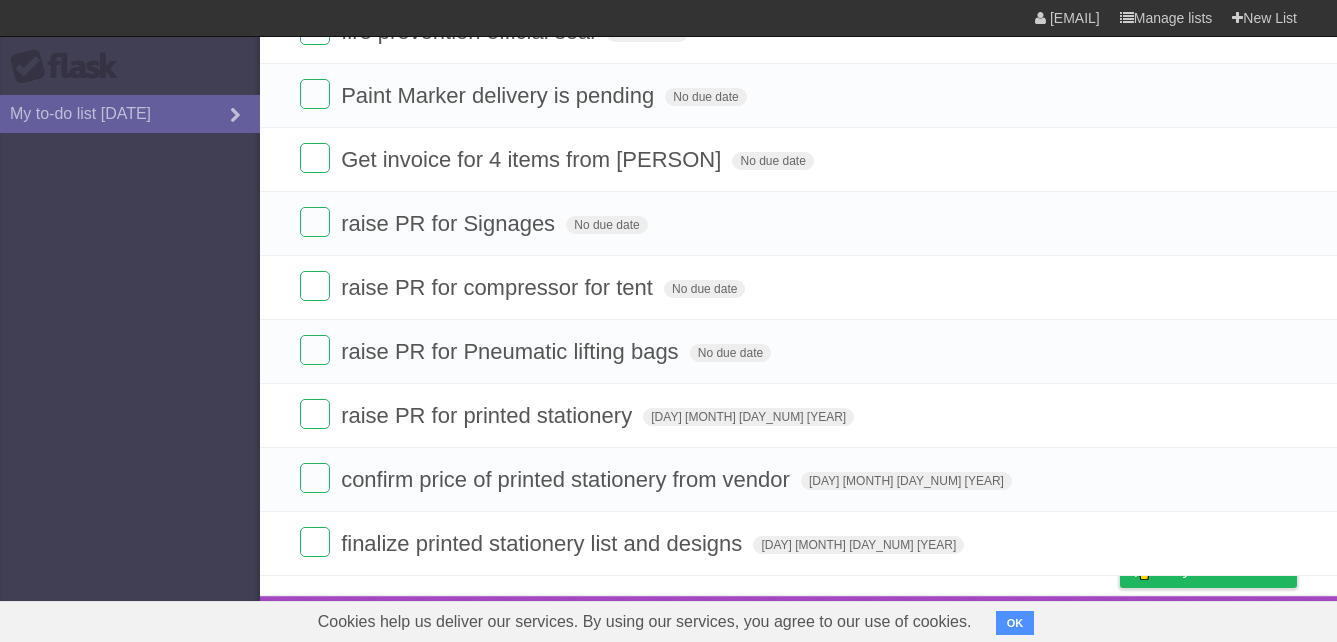 scroll, scrollTop: 722, scrollLeft: 0, axis: vertical 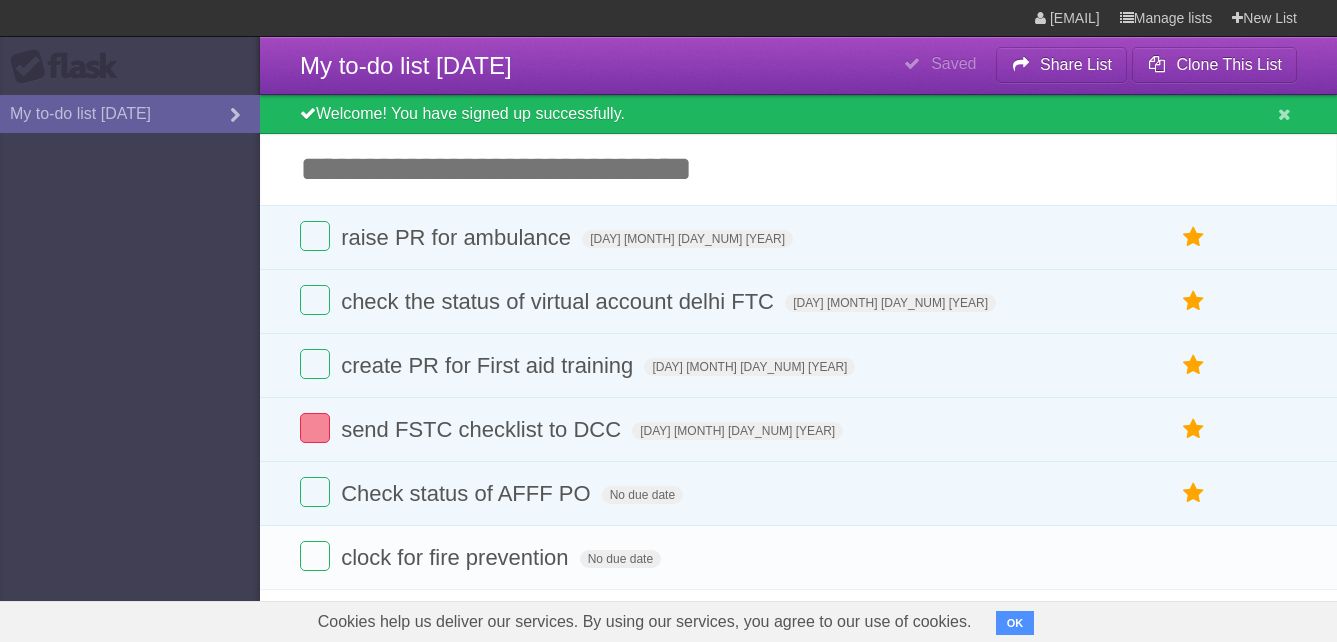 click on "Add another task" at bounding box center (798, 169) 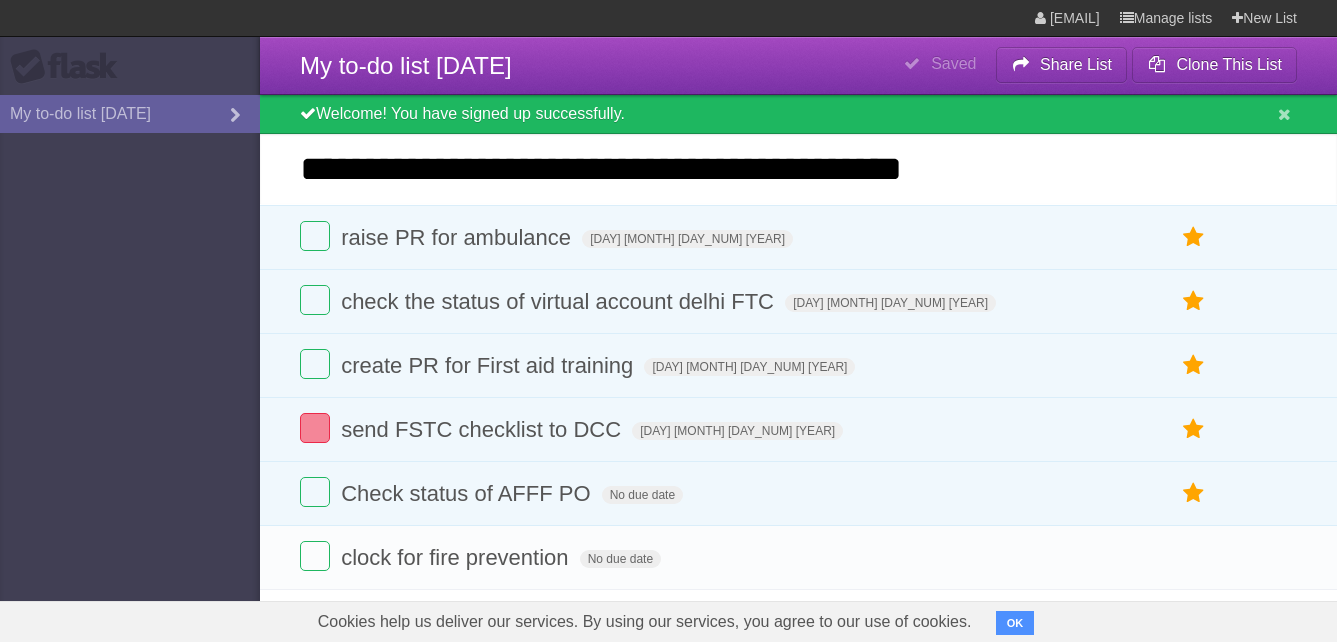 type on "**********" 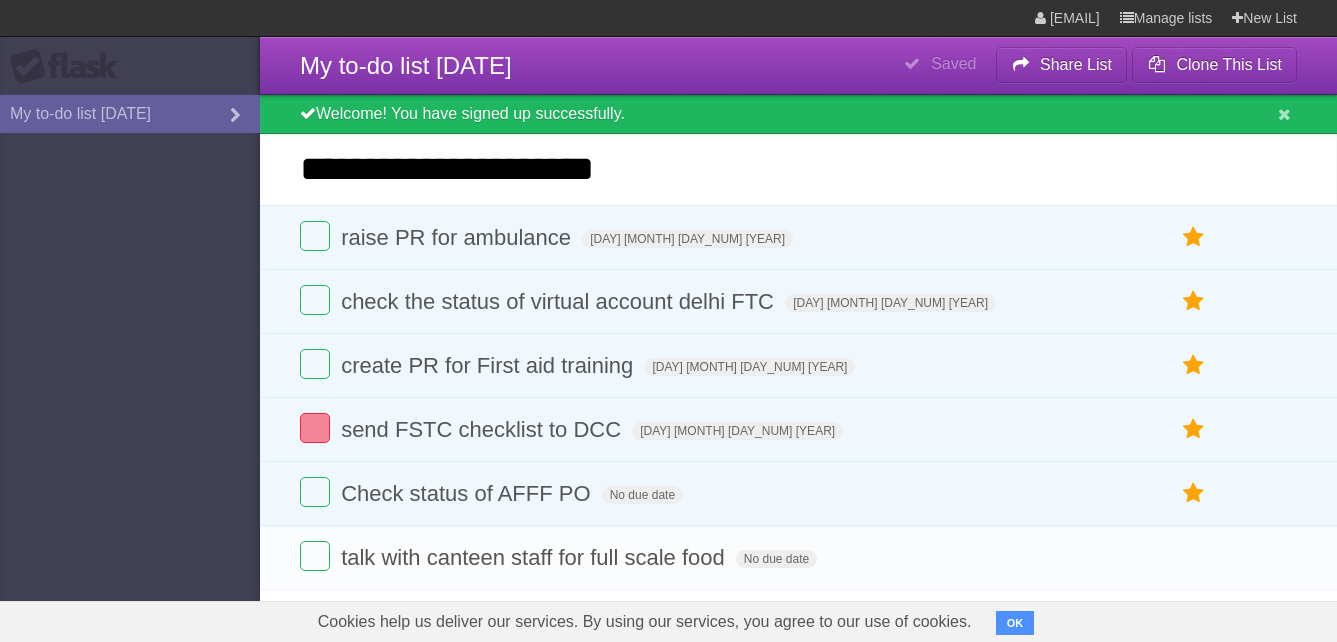 type on "**********" 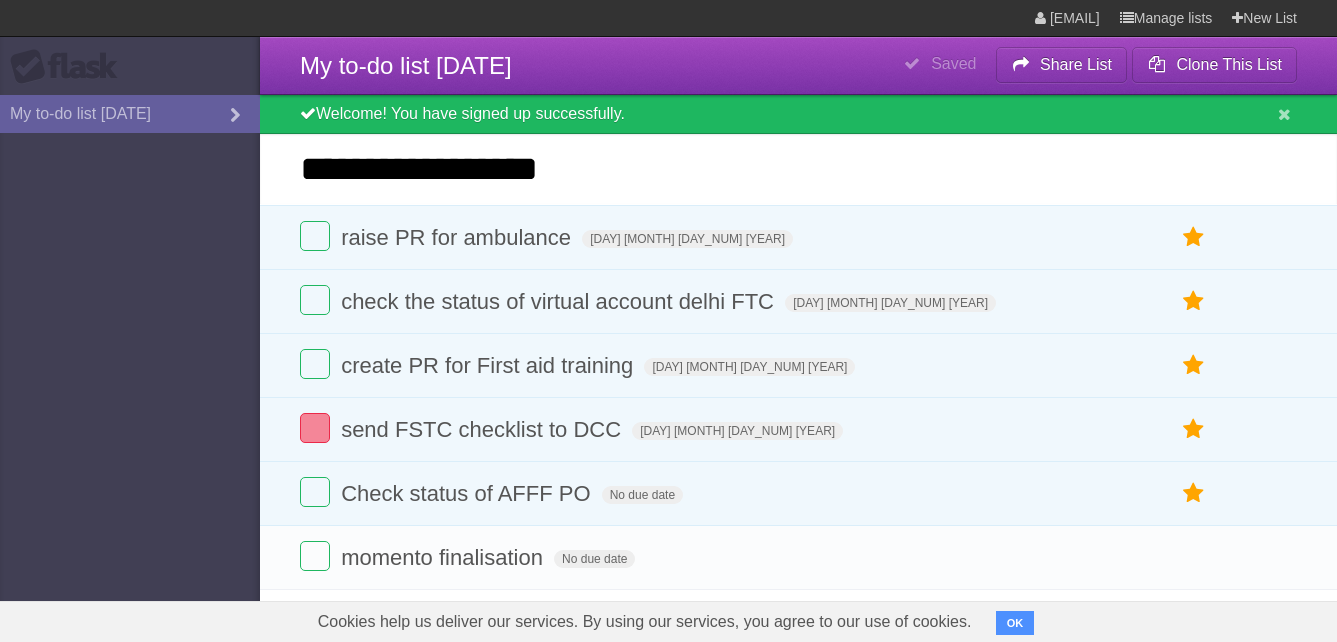 type on "**********" 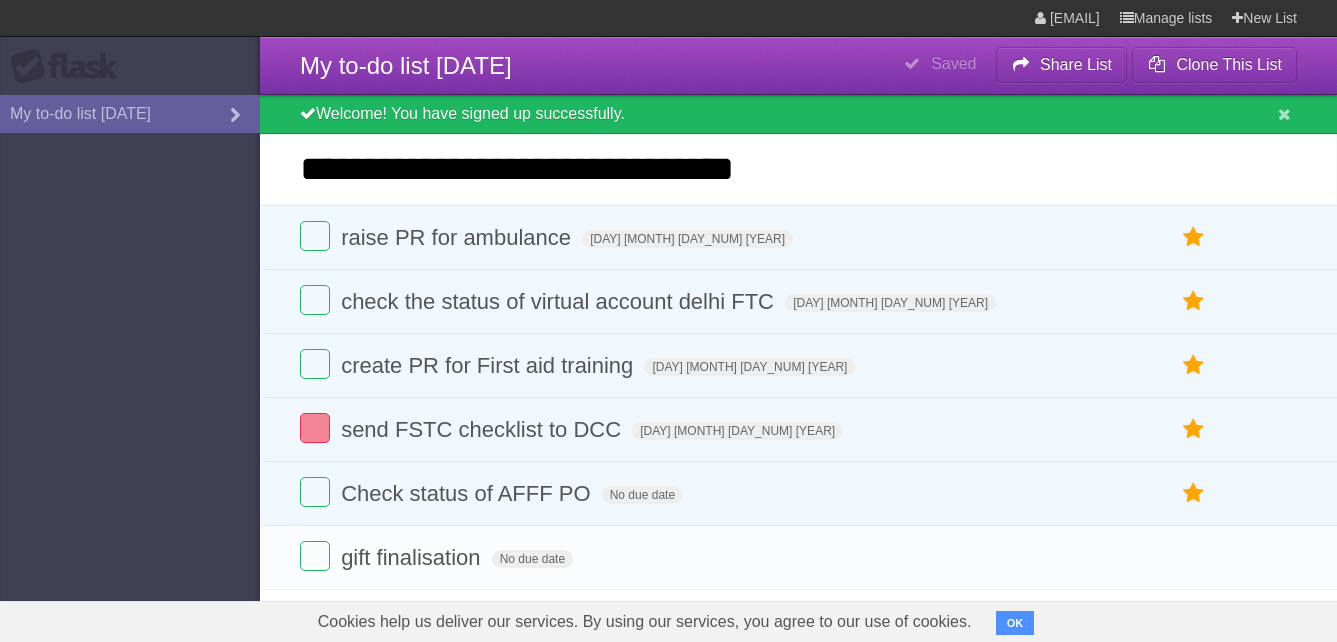 type on "**********" 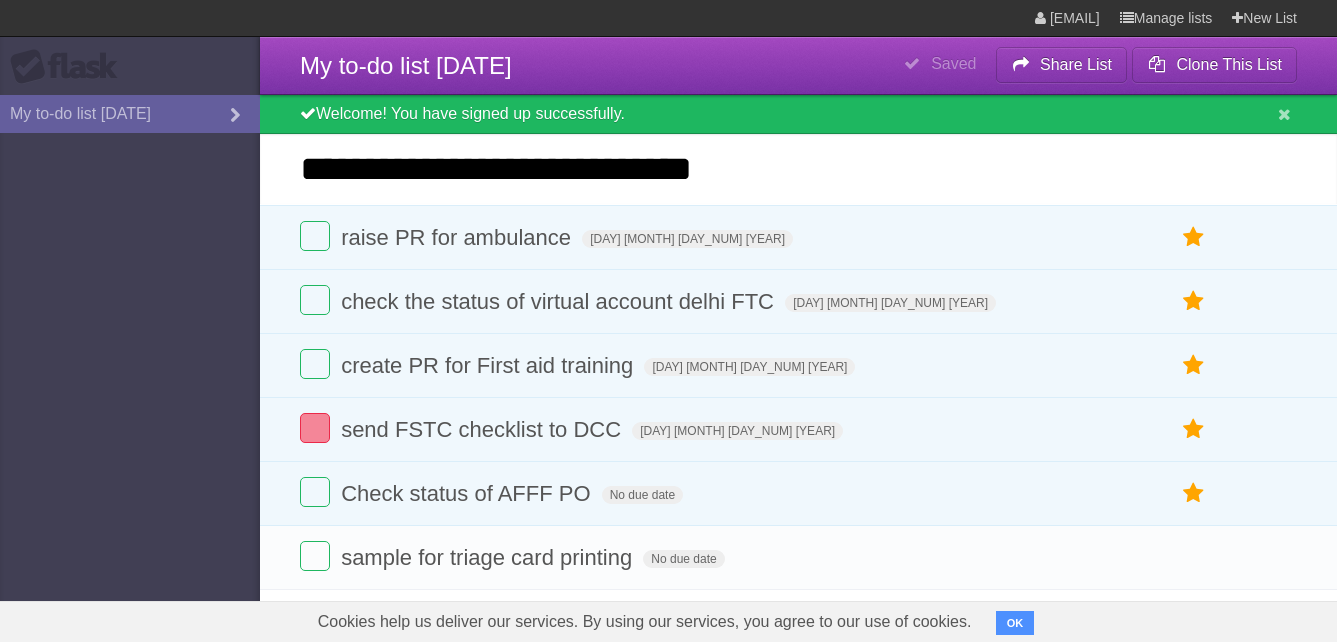 type on "**********" 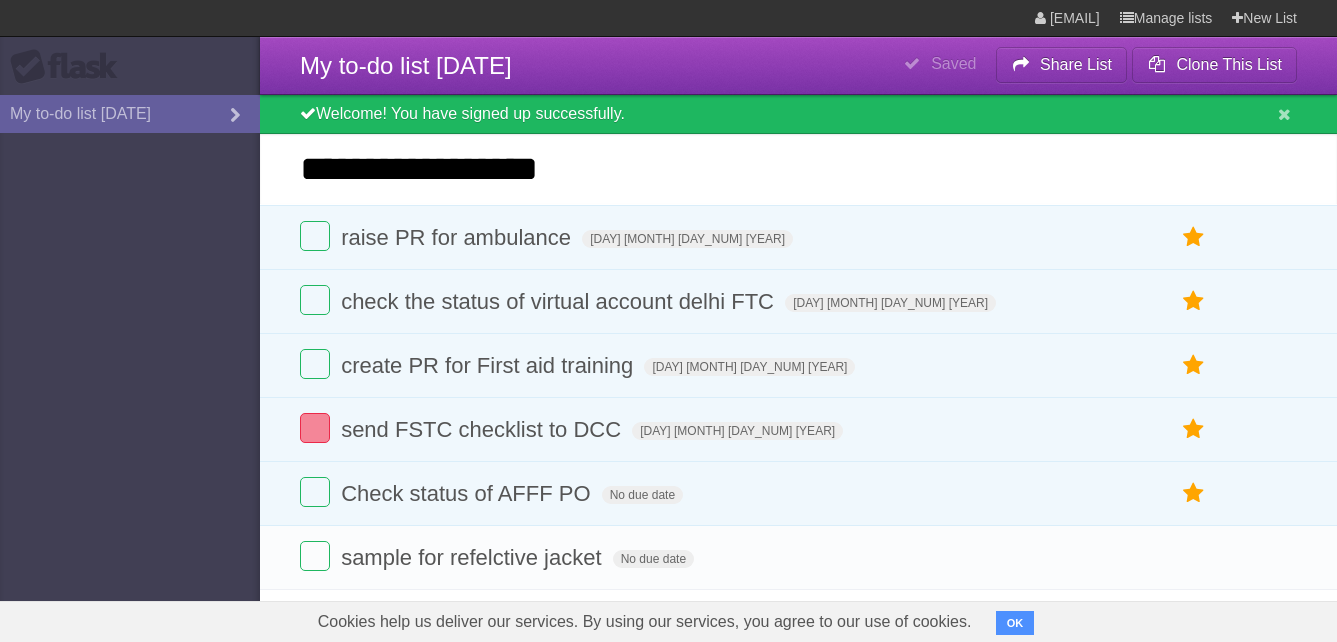 type on "**********" 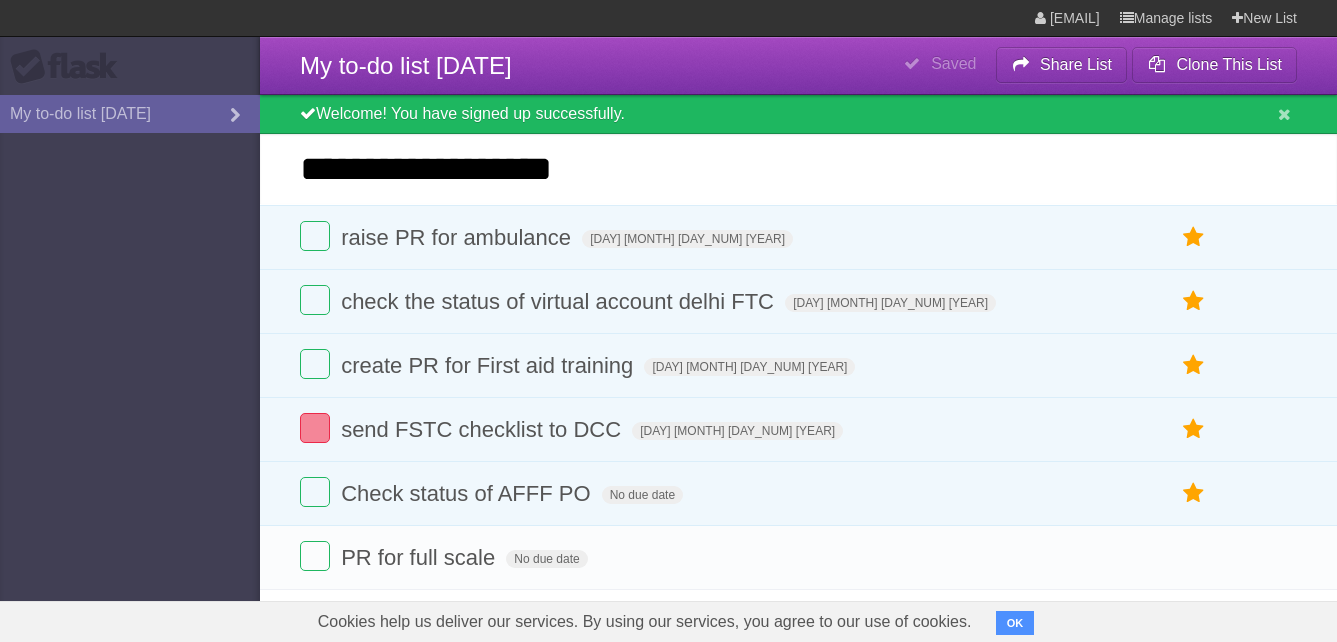 type on "**********" 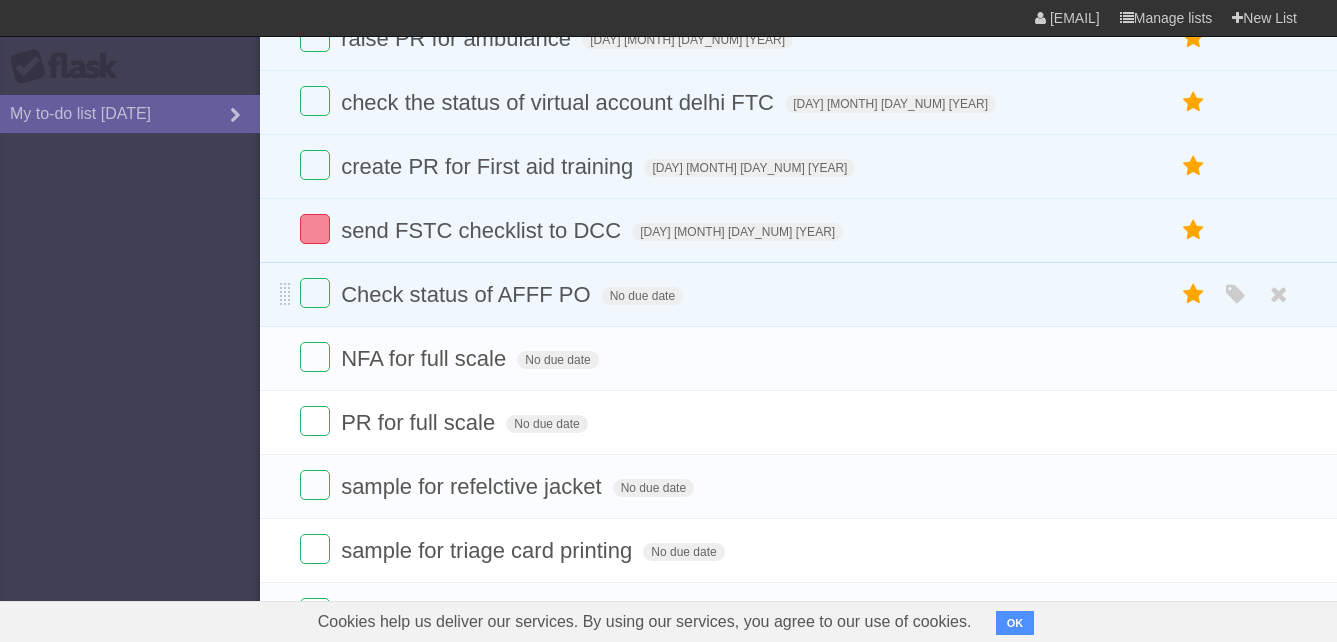 scroll, scrollTop: 200, scrollLeft: 0, axis: vertical 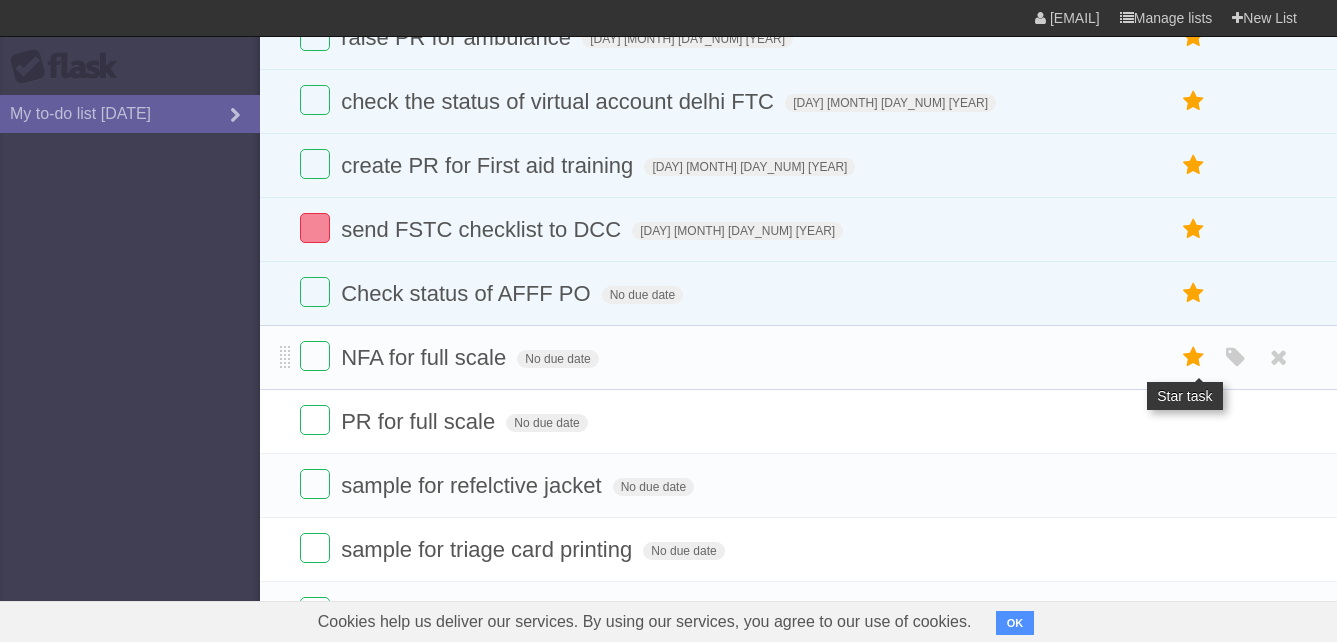 click at bounding box center (1194, 357) 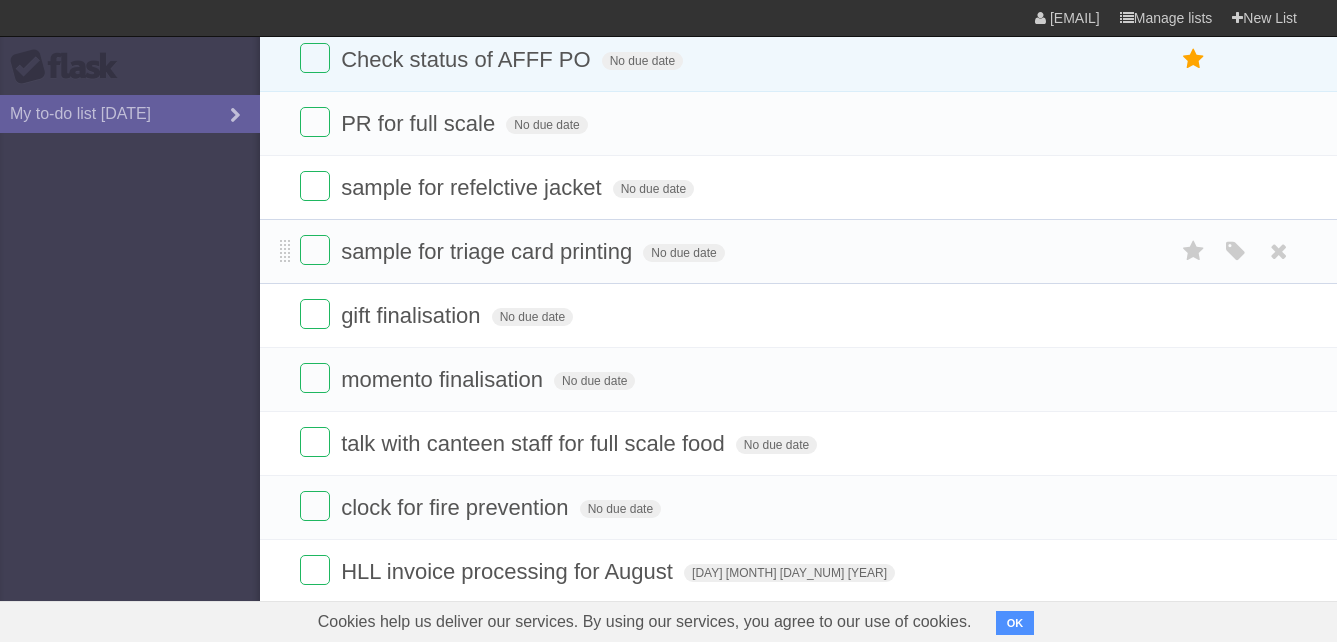 scroll, scrollTop: 500, scrollLeft: 0, axis: vertical 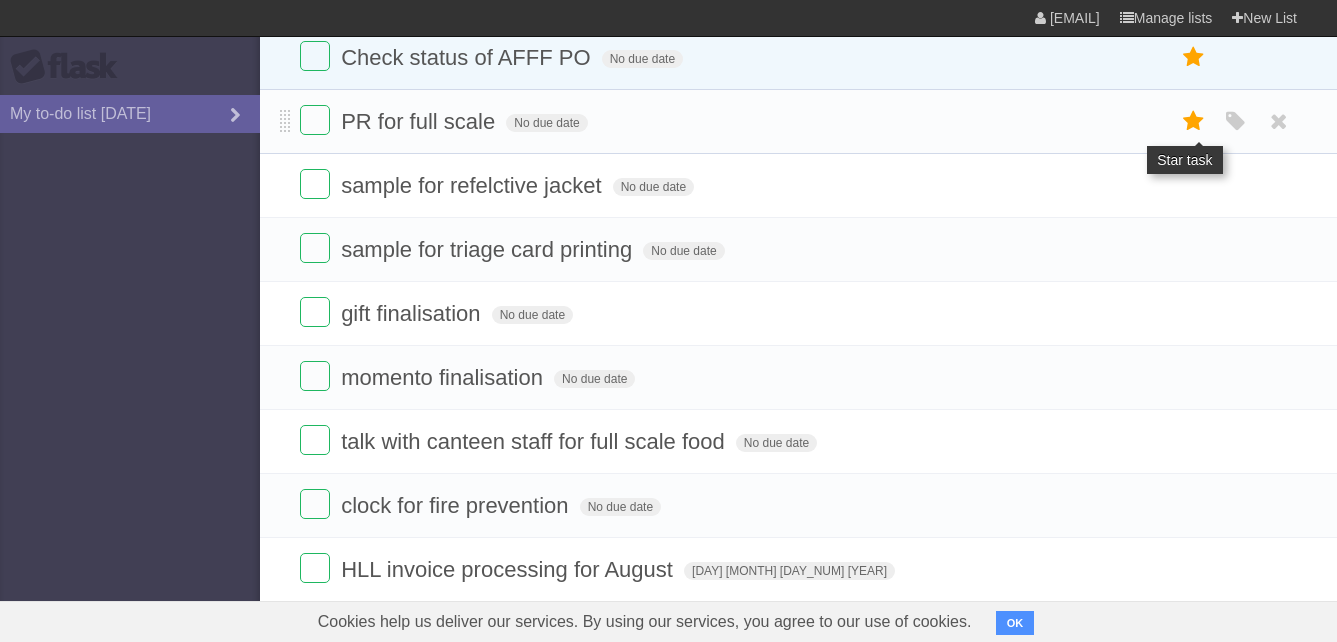 click at bounding box center [1194, 121] 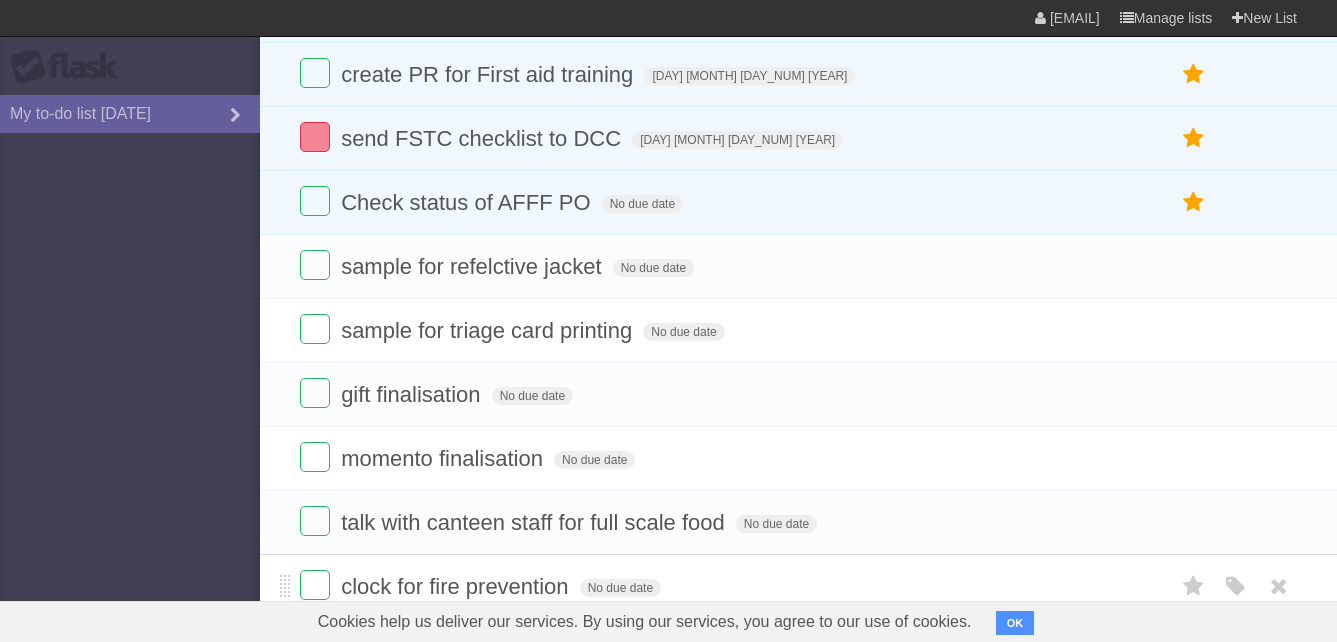 scroll, scrollTop: 464, scrollLeft: 0, axis: vertical 